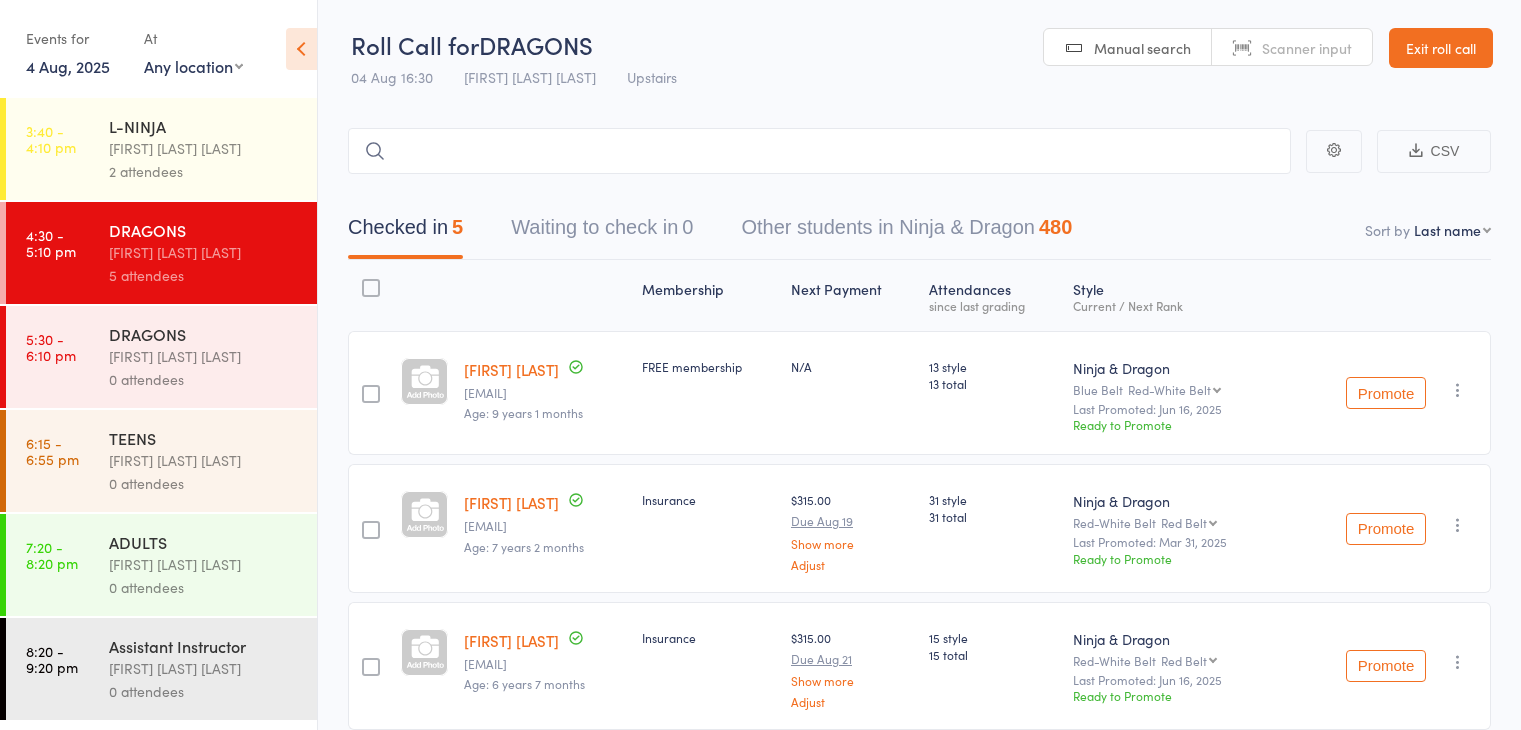 scroll, scrollTop: 0, scrollLeft: 0, axis: both 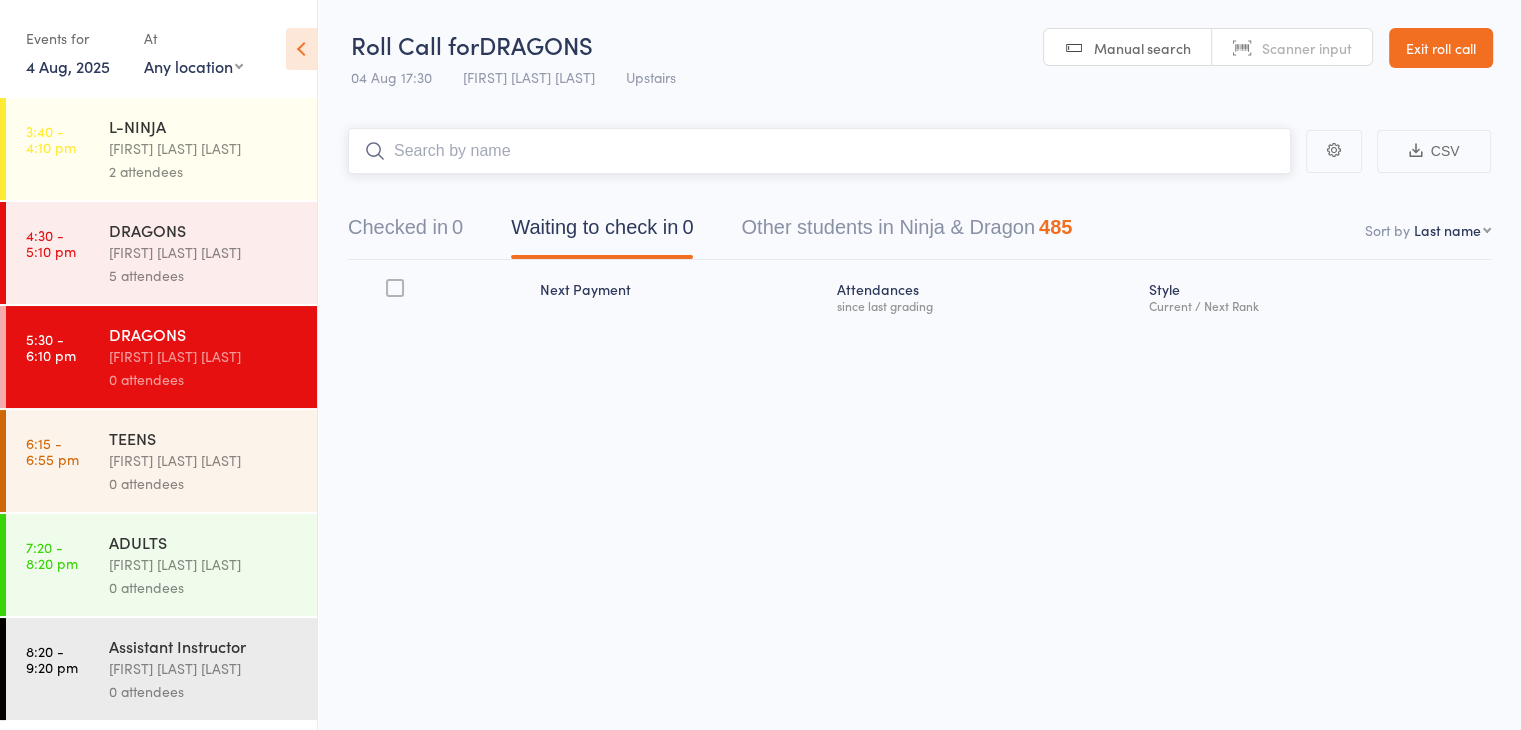 click on "Checked in  0" at bounding box center [405, 232] 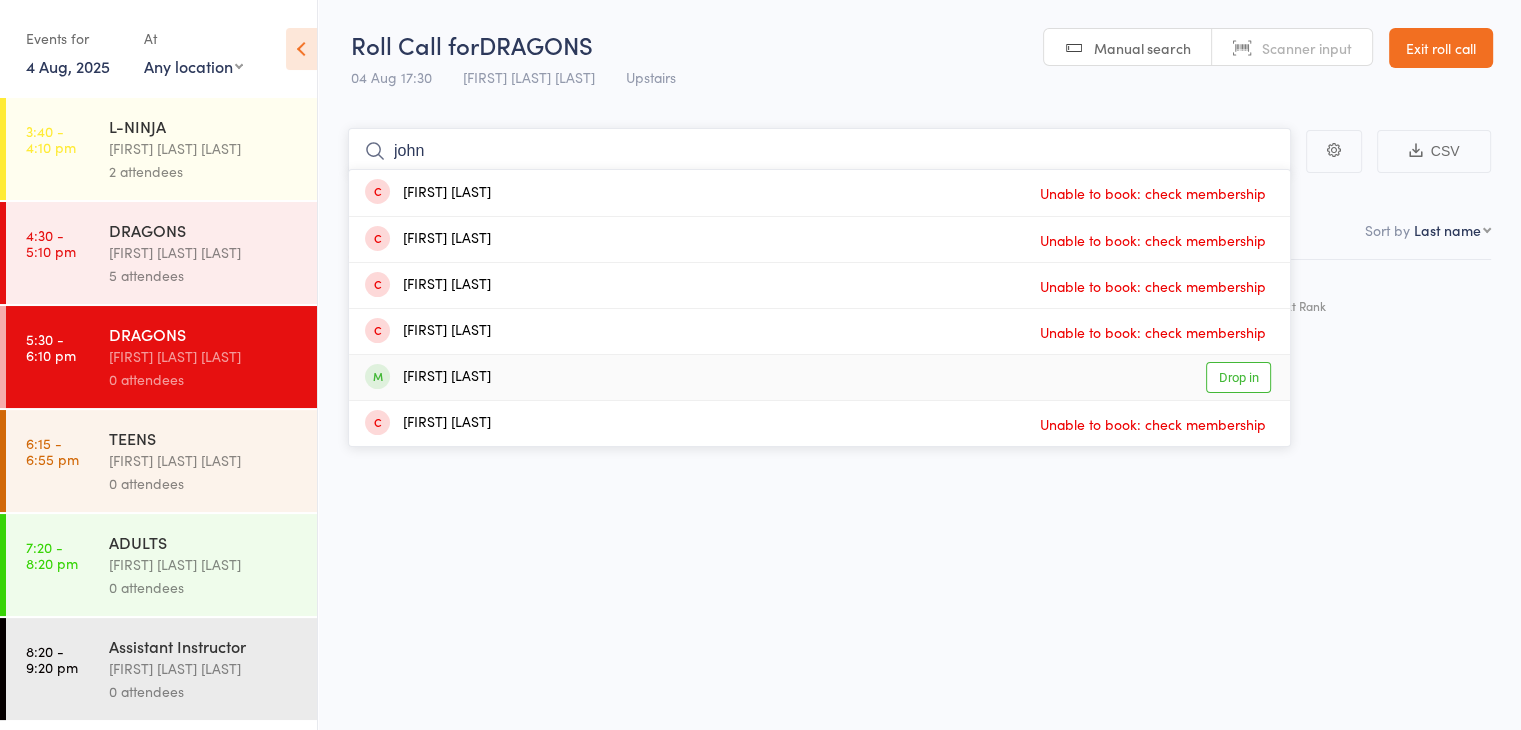 type on "john" 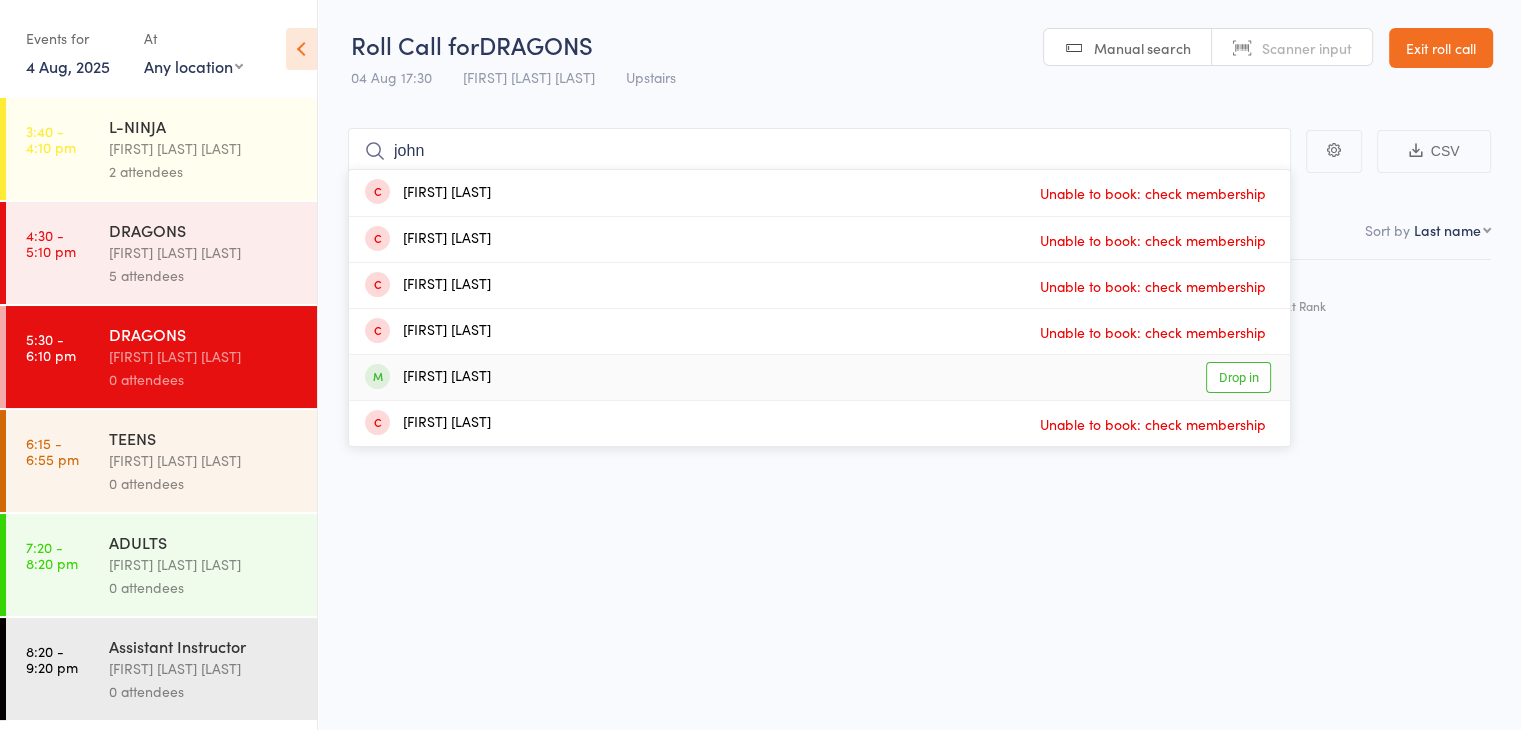 click on "Drop in" at bounding box center (1238, 377) 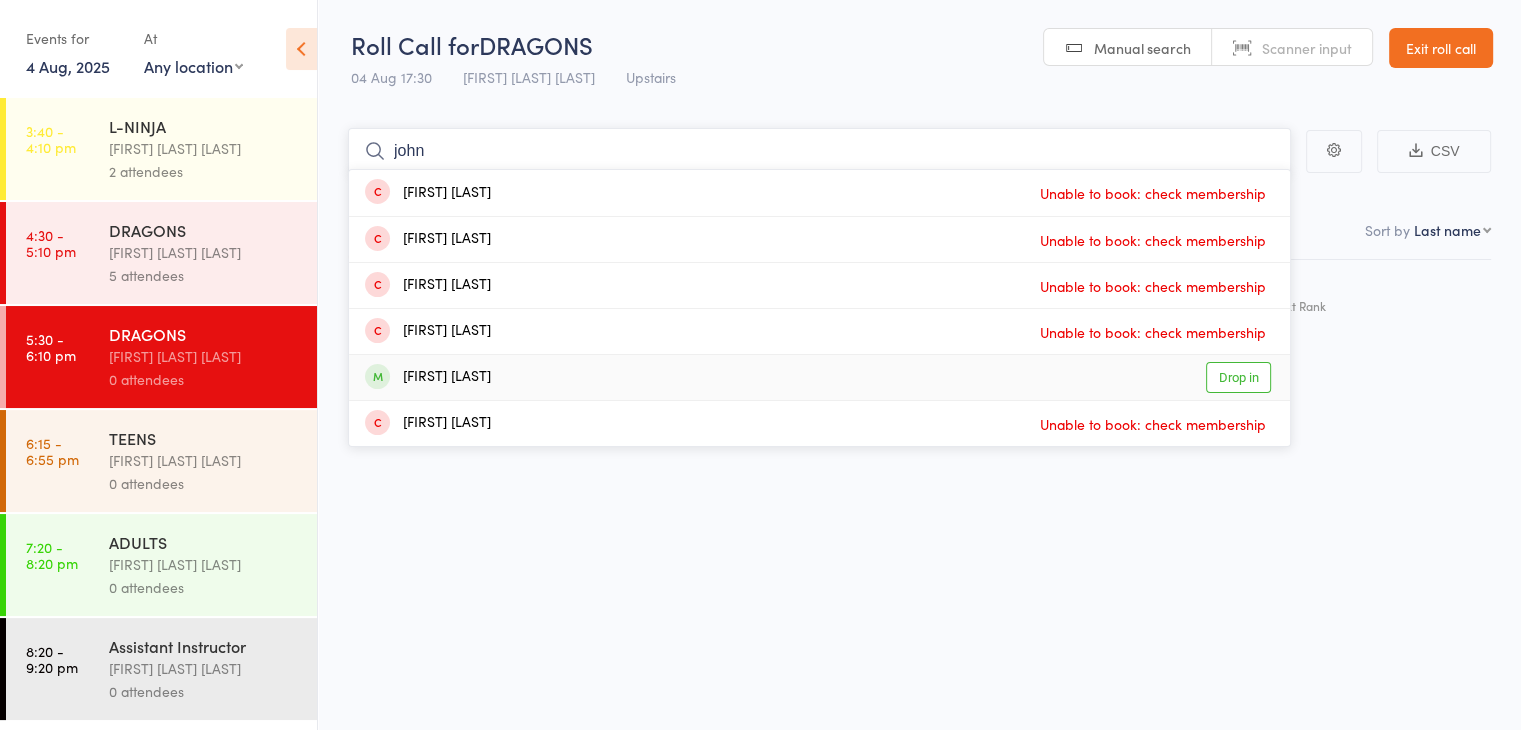 type 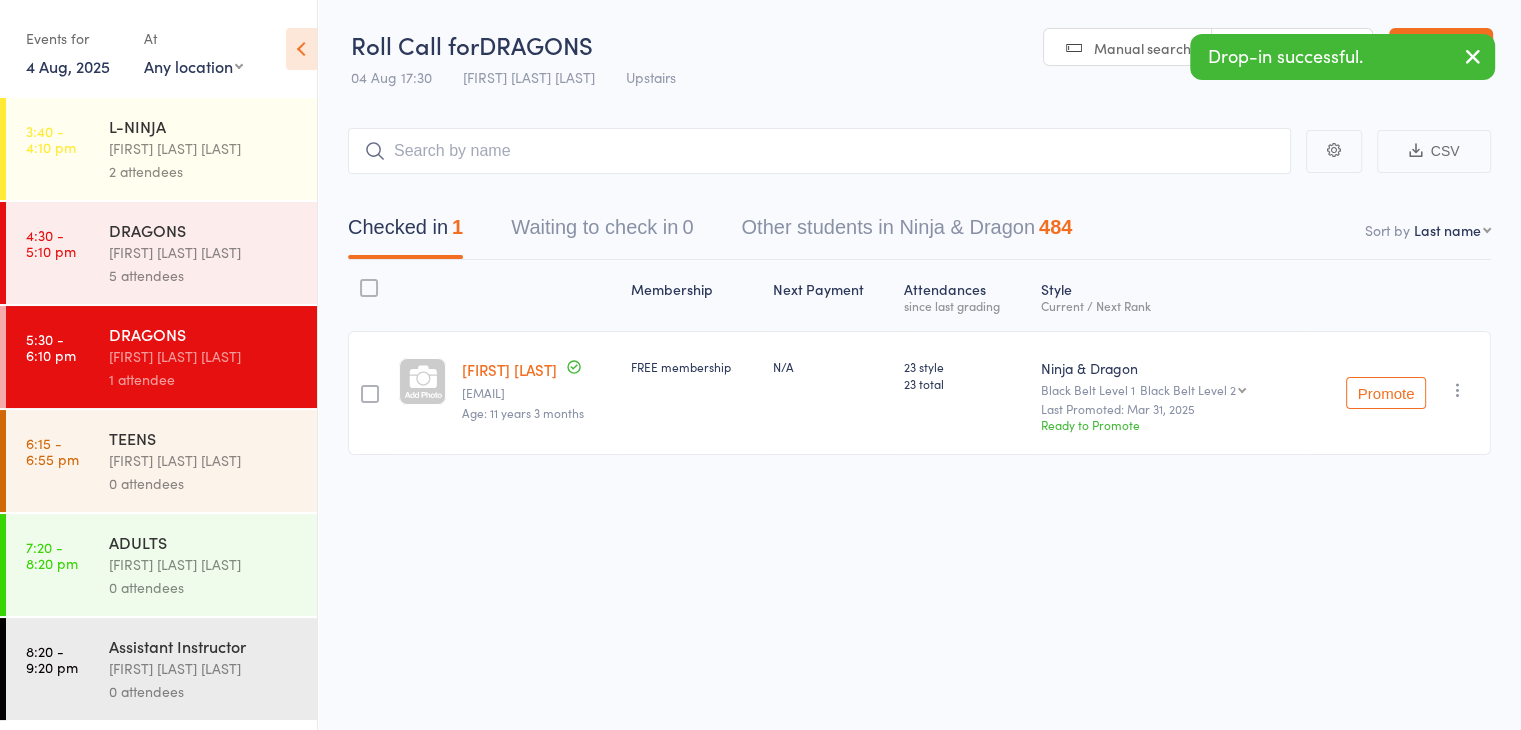click on "[FIRST] [LAST]" at bounding box center [204, 252] 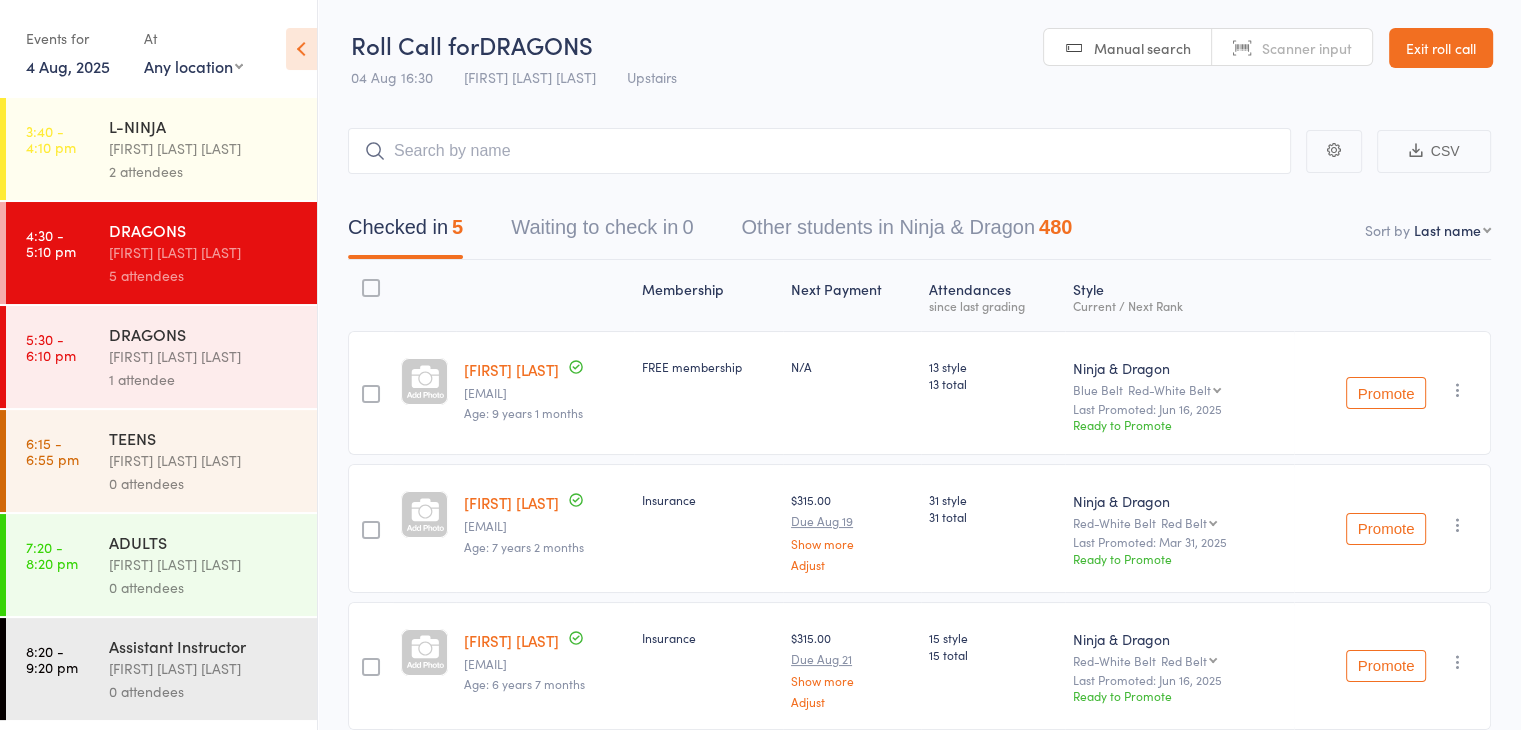 click on "Exit roll call" at bounding box center (1441, 48) 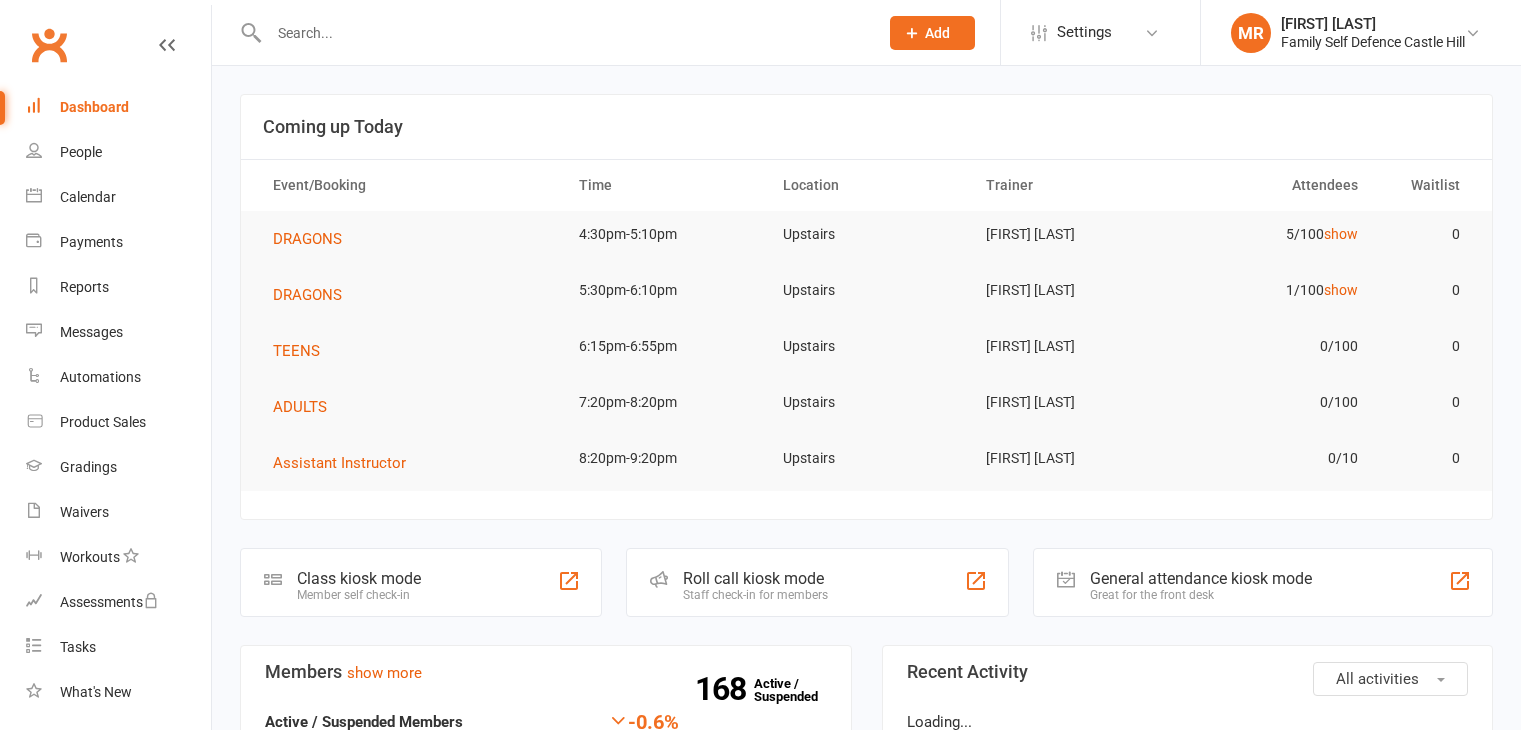 scroll, scrollTop: 0, scrollLeft: 0, axis: both 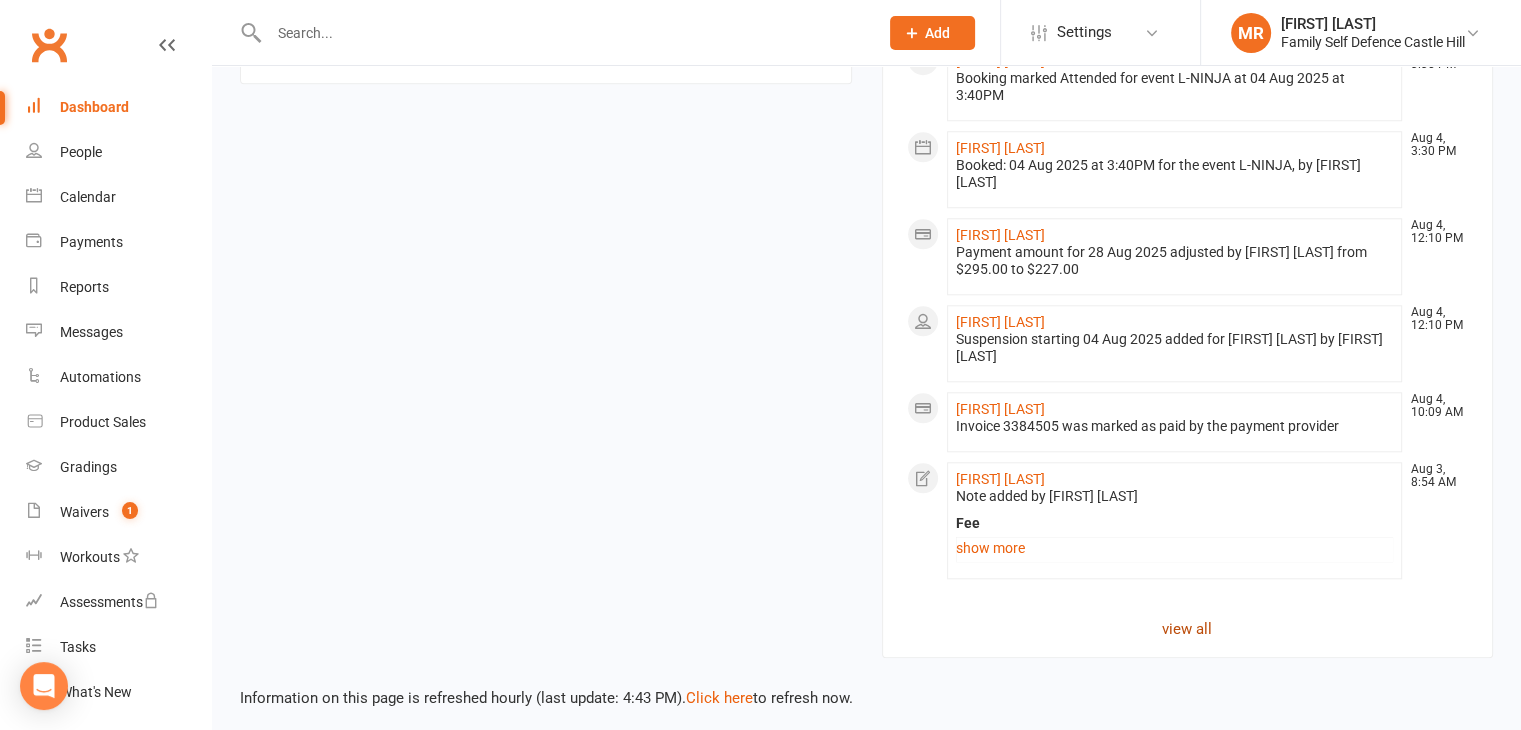 click on "view all" 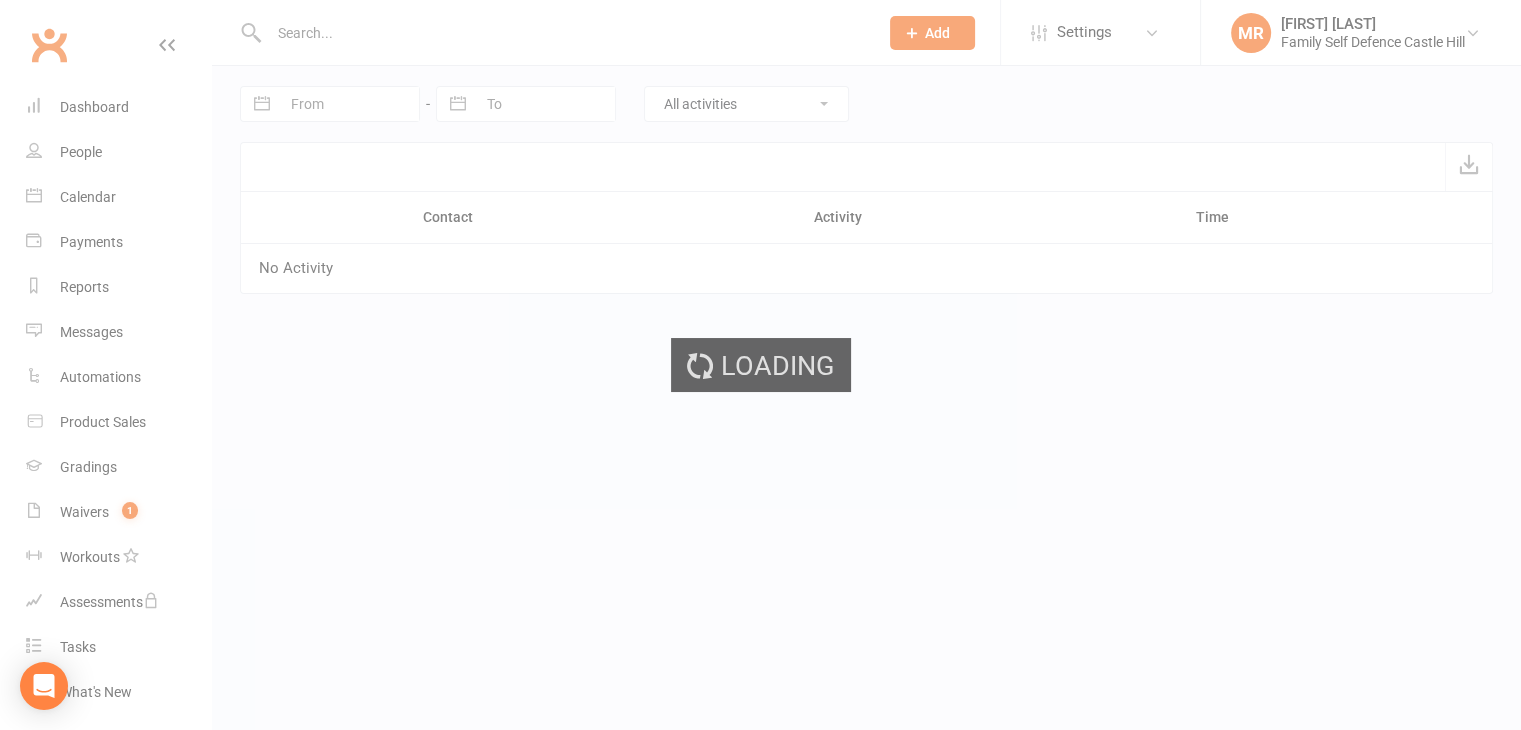 scroll, scrollTop: 0, scrollLeft: 0, axis: both 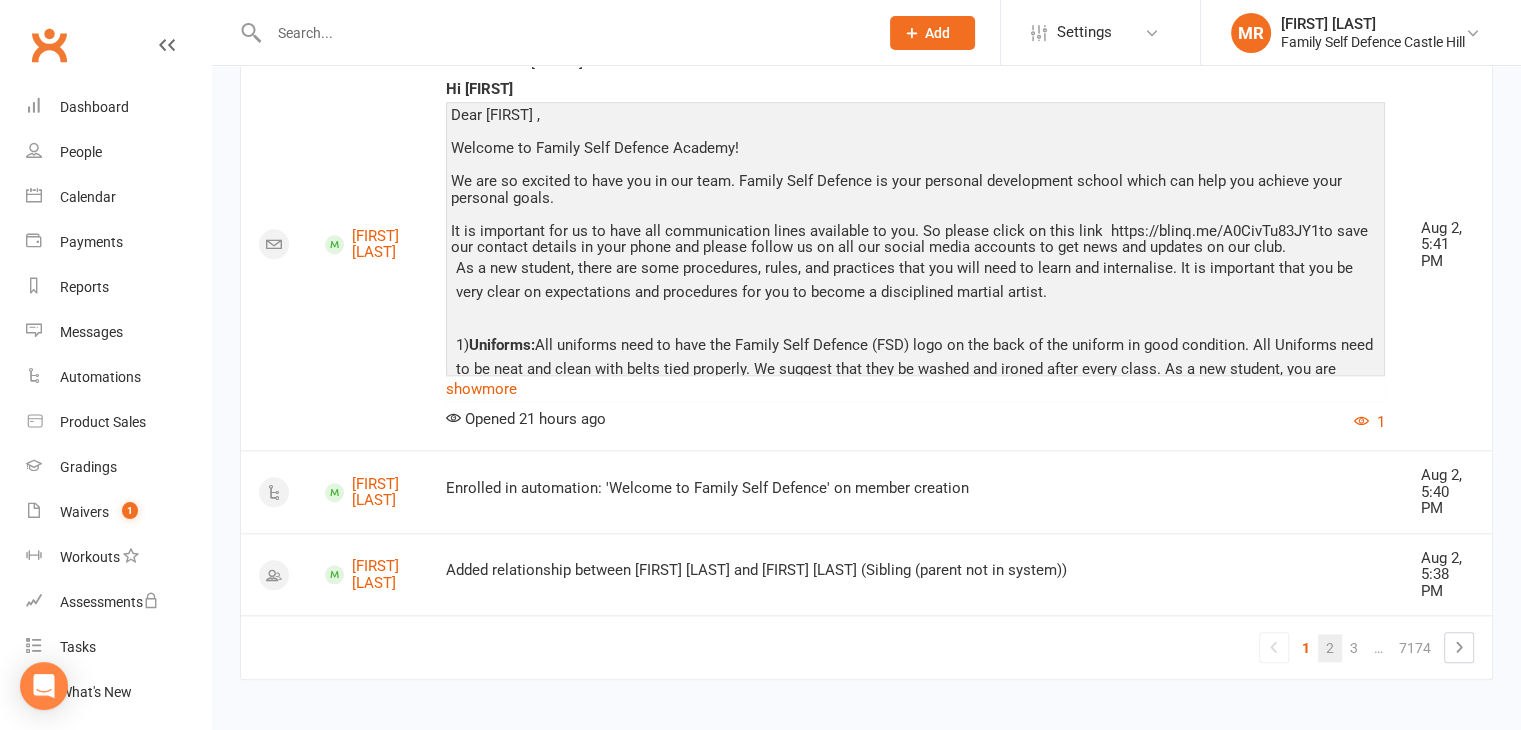 click on "2" at bounding box center [1330, 648] 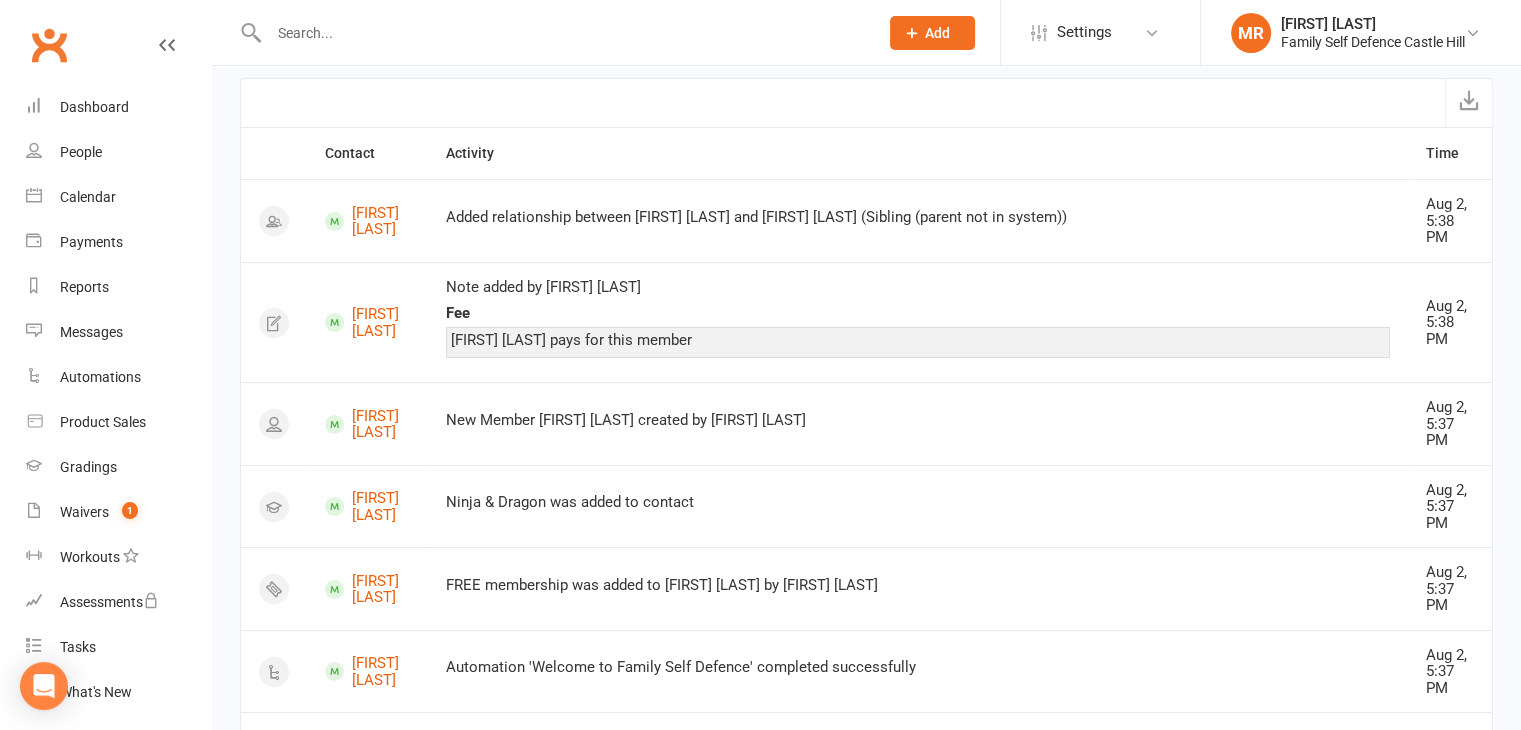 scroll, scrollTop: 0, scrollLeft: 0, axis: both 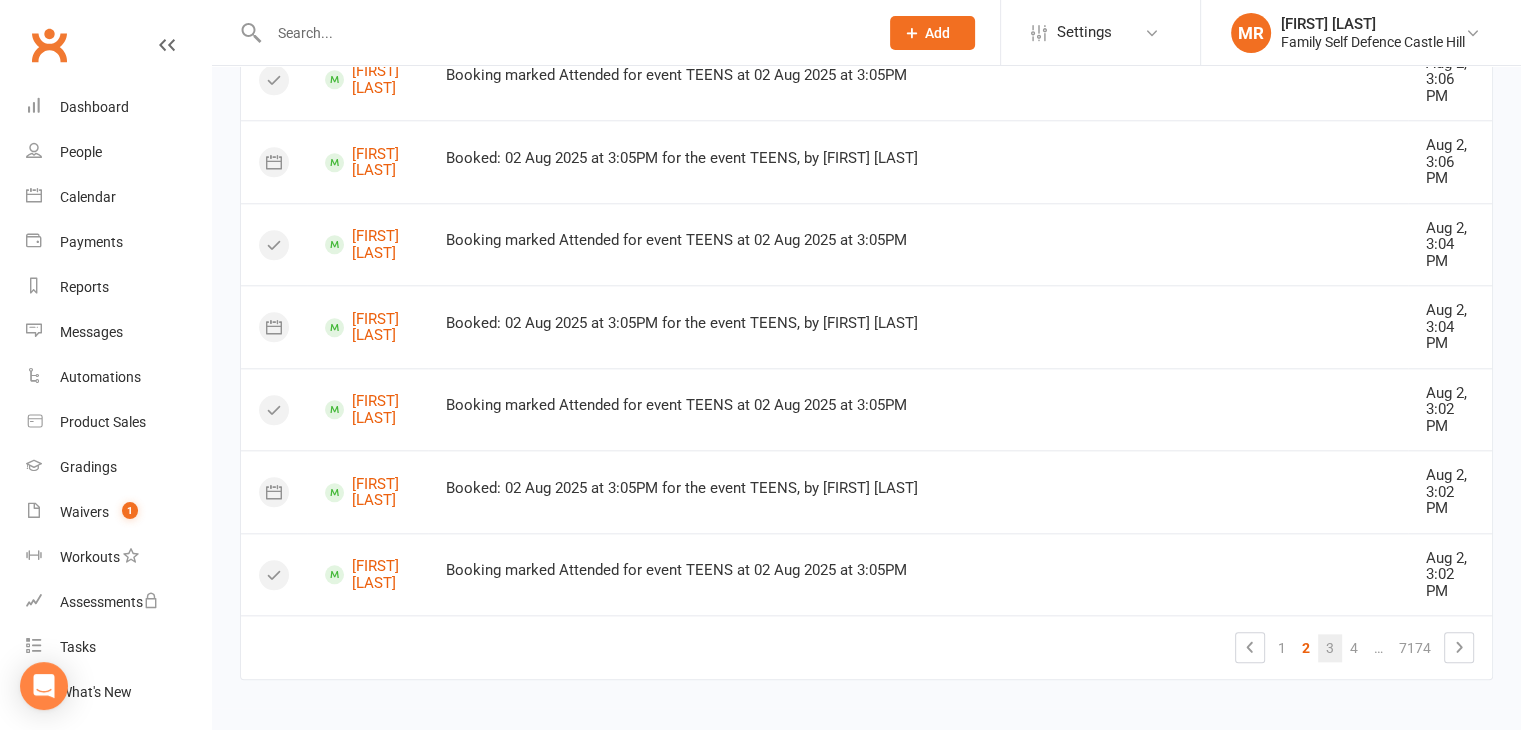 click on "3" at bounding box center [1330, 648] 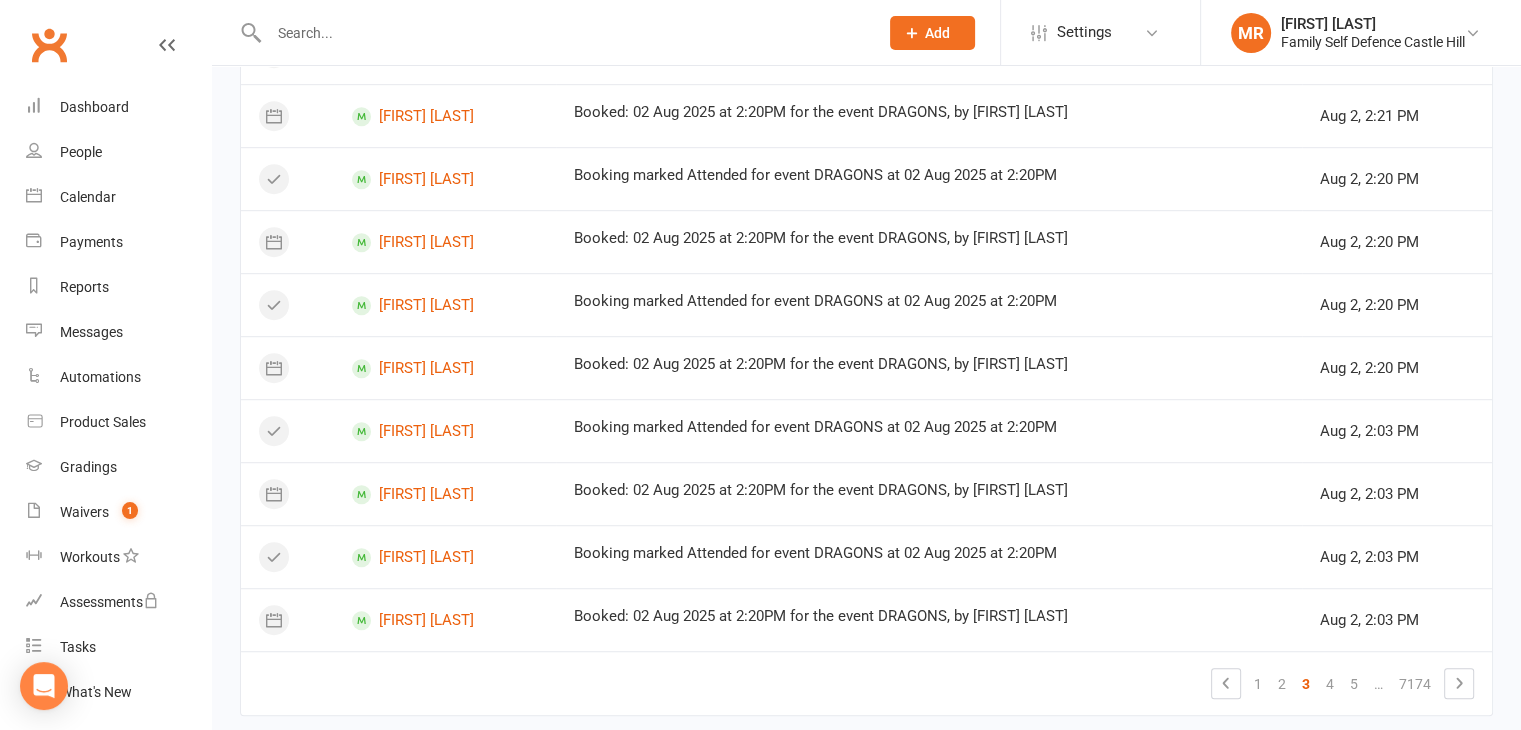 scroll, scrollTop: 1203, scrollLeft: 0, axis: vertical 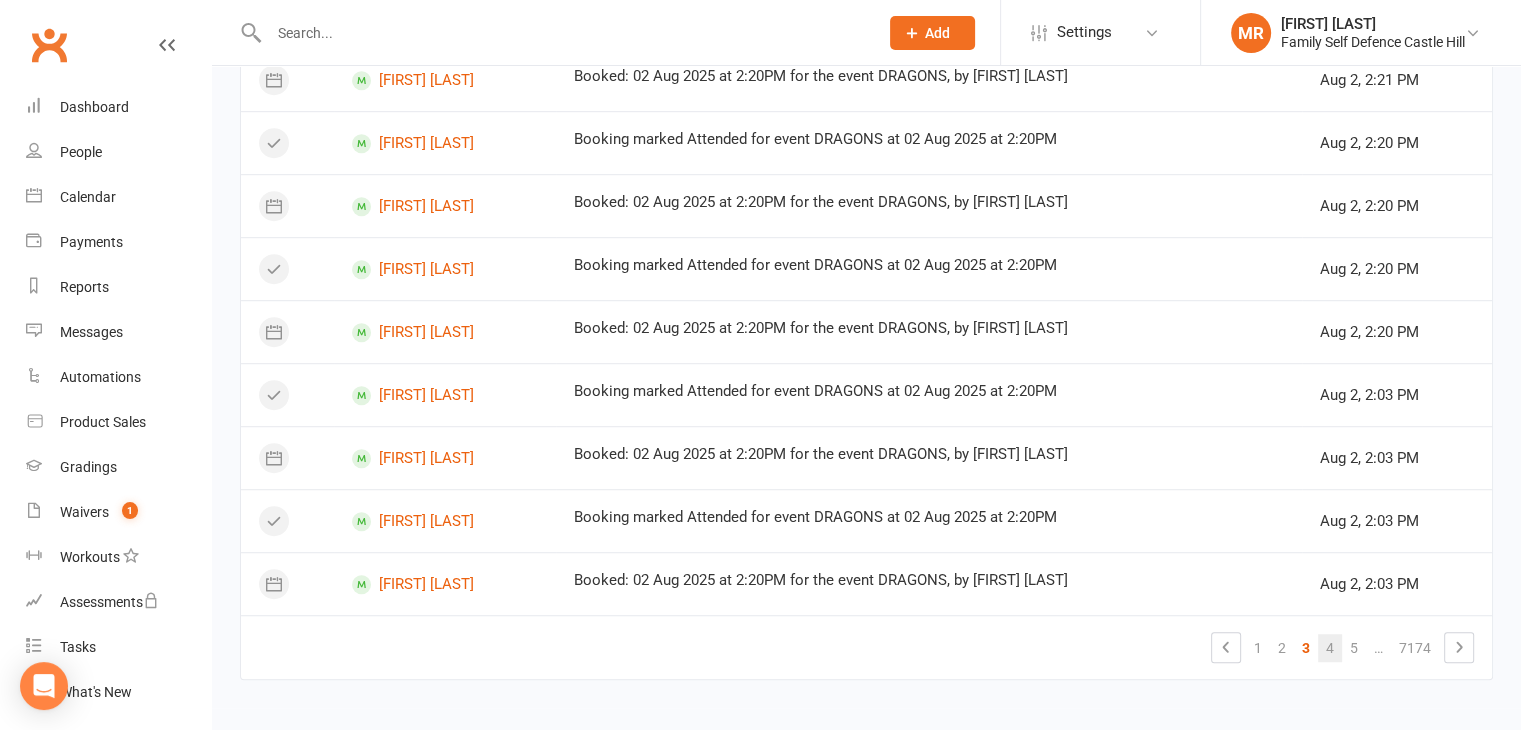 click on "4" at bounding box center (1330, 648) 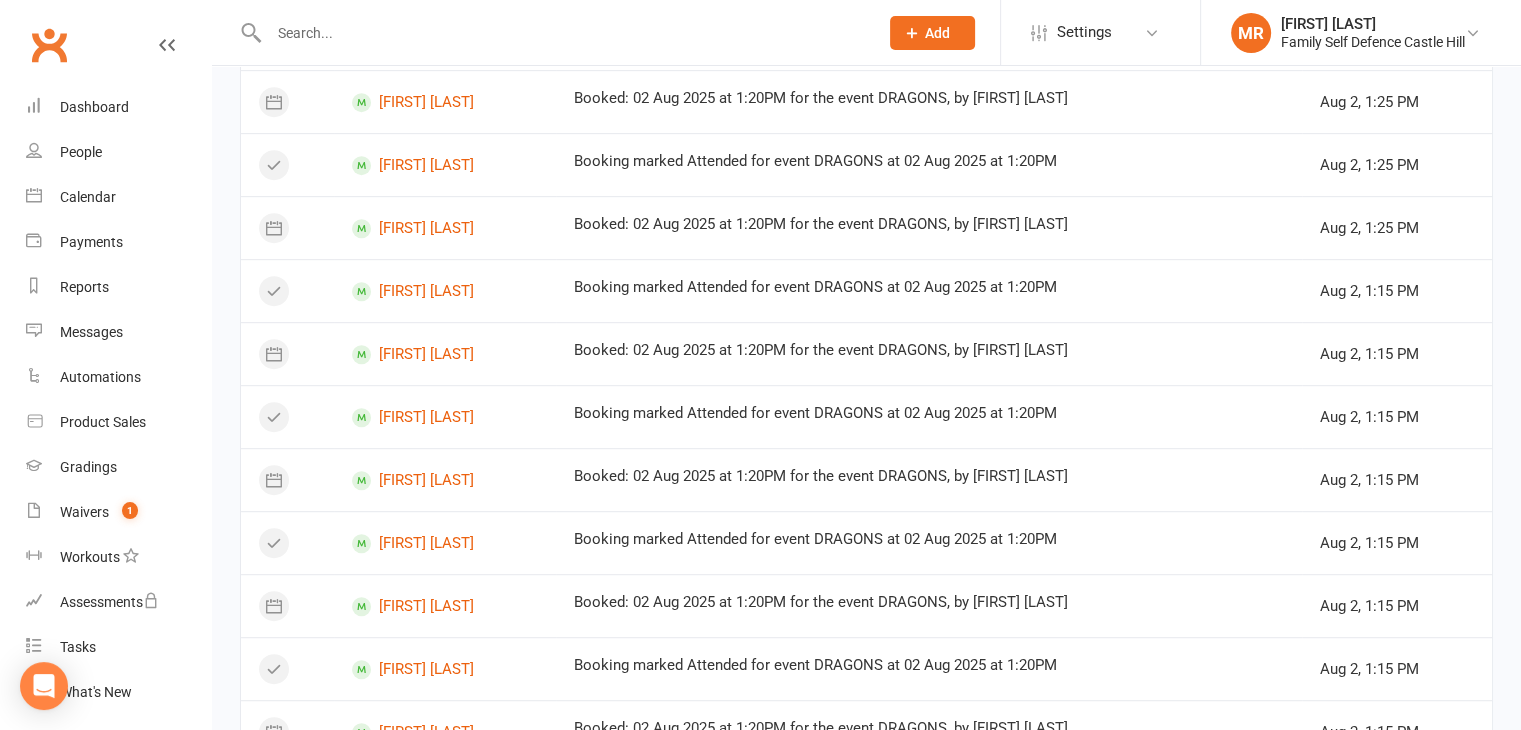 scroll, scrollTop: 1203, scrollLeft: 0, axis: vertical 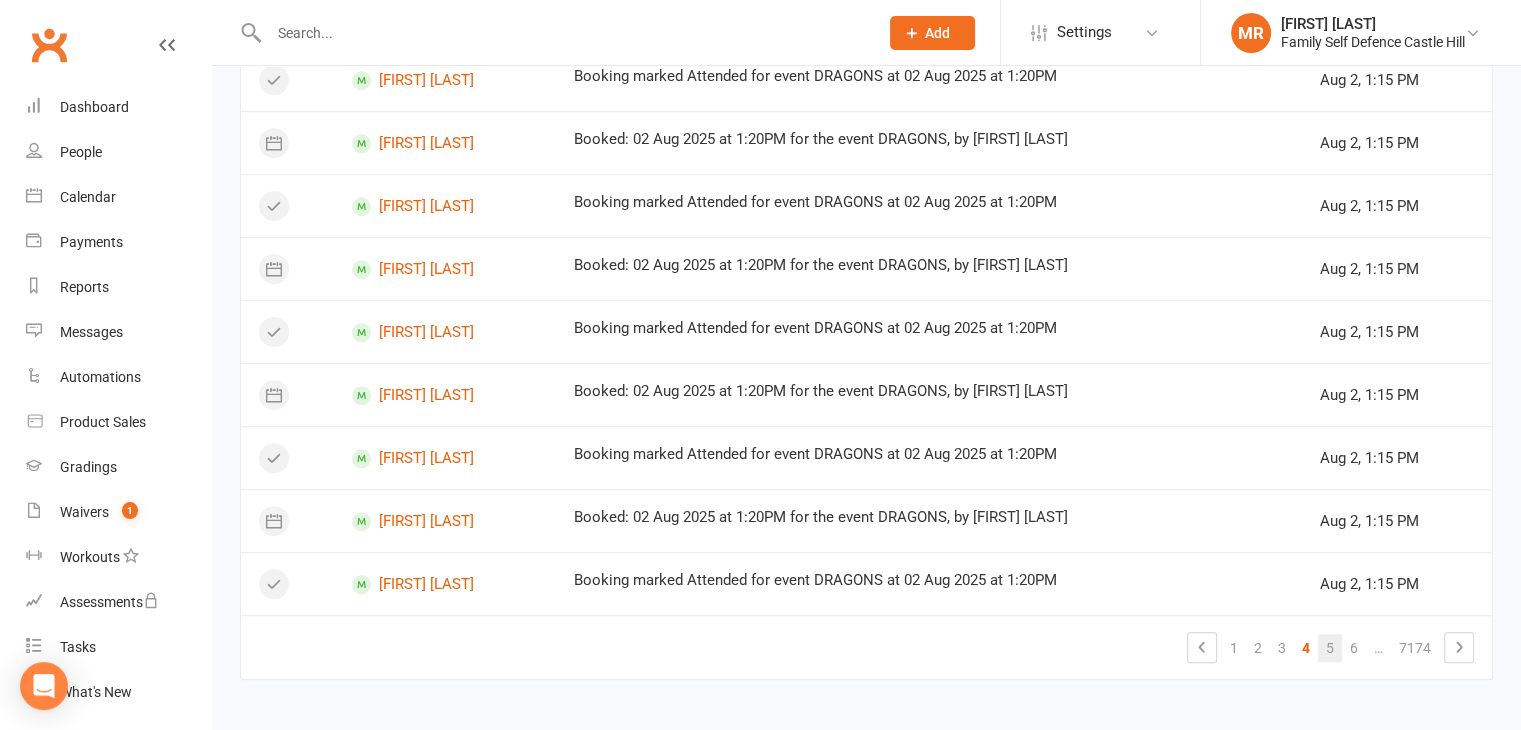 click on "5" at bounding box center (1330, 648) 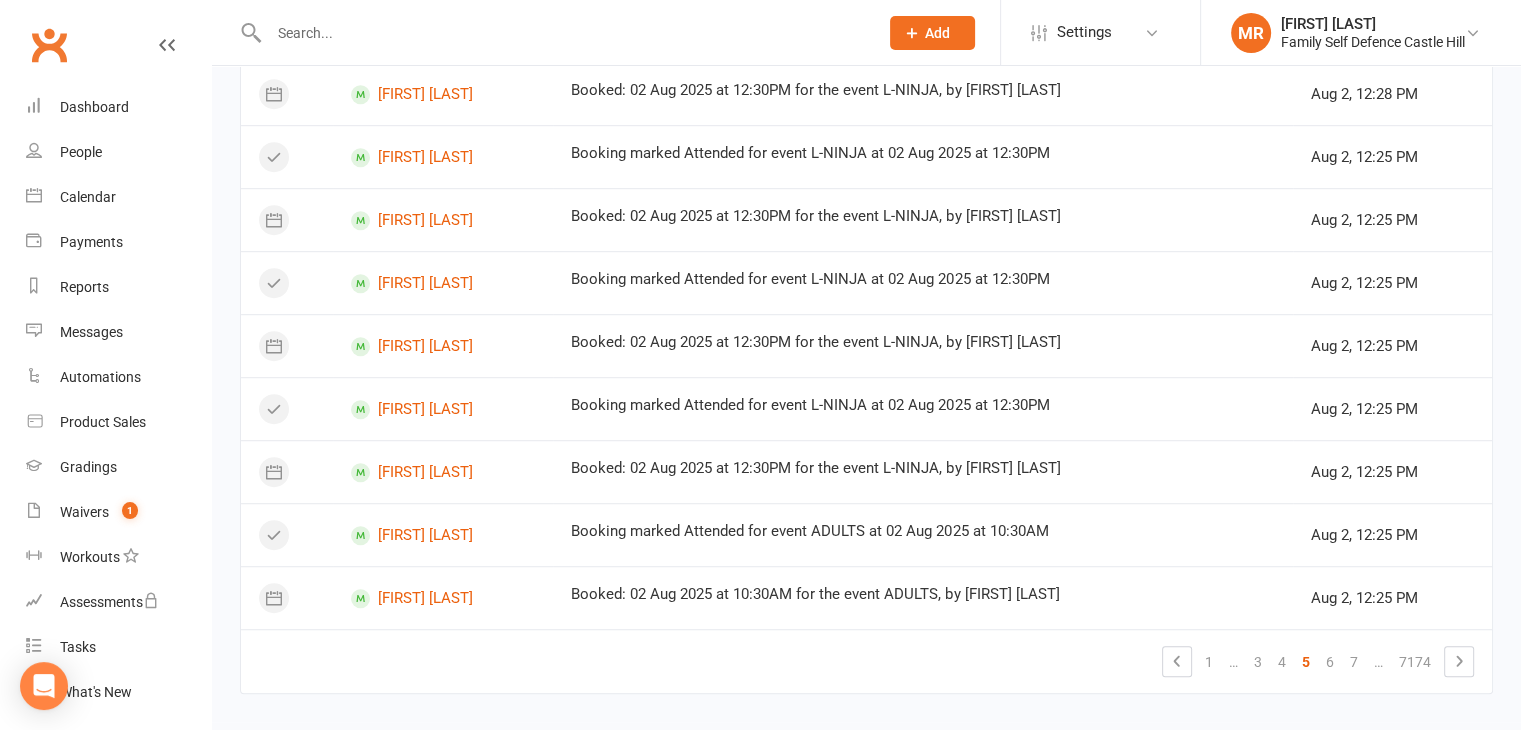 scroll, scrollTop: 1203, scrollLeft: 0, axis: vertical 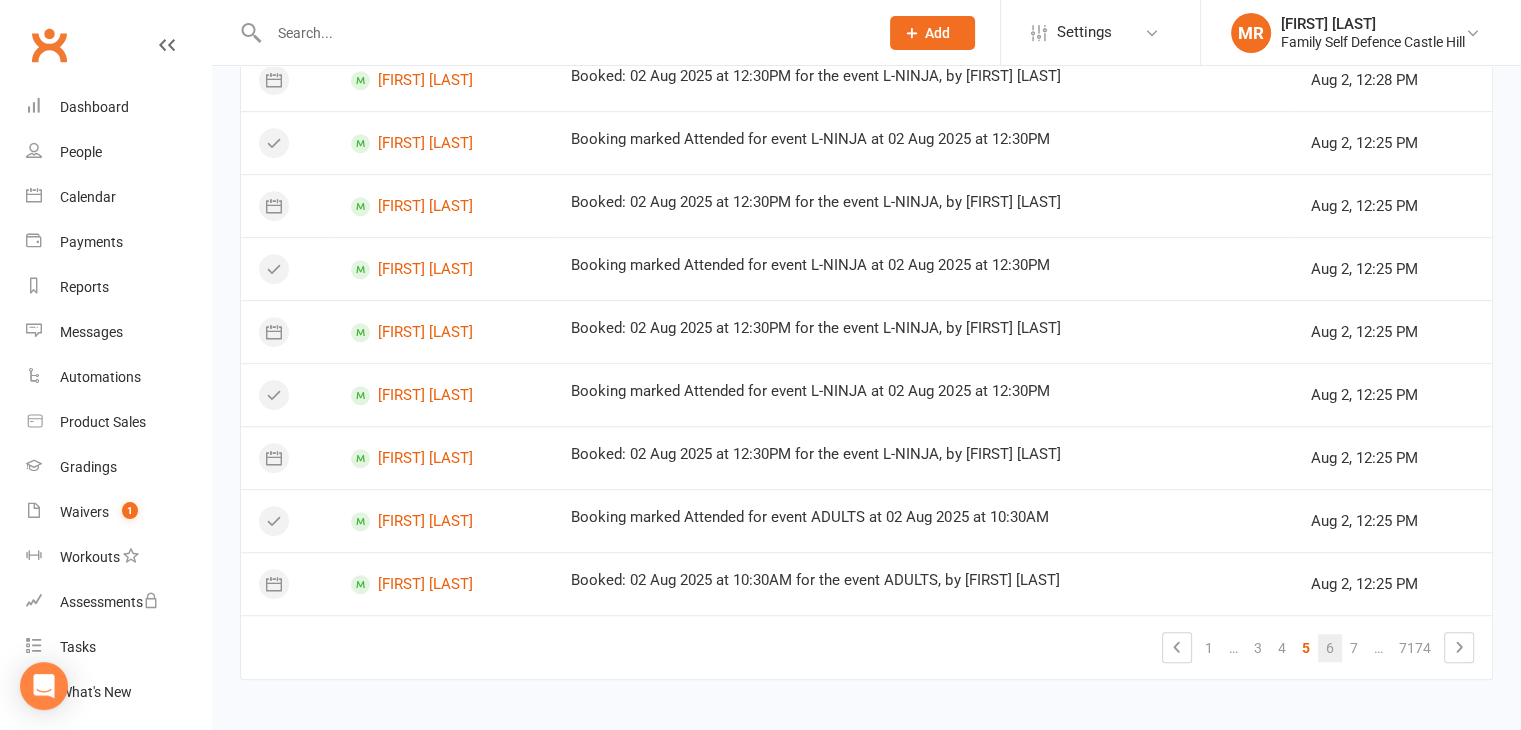 click on "6" at bounding box center [1330, 648] 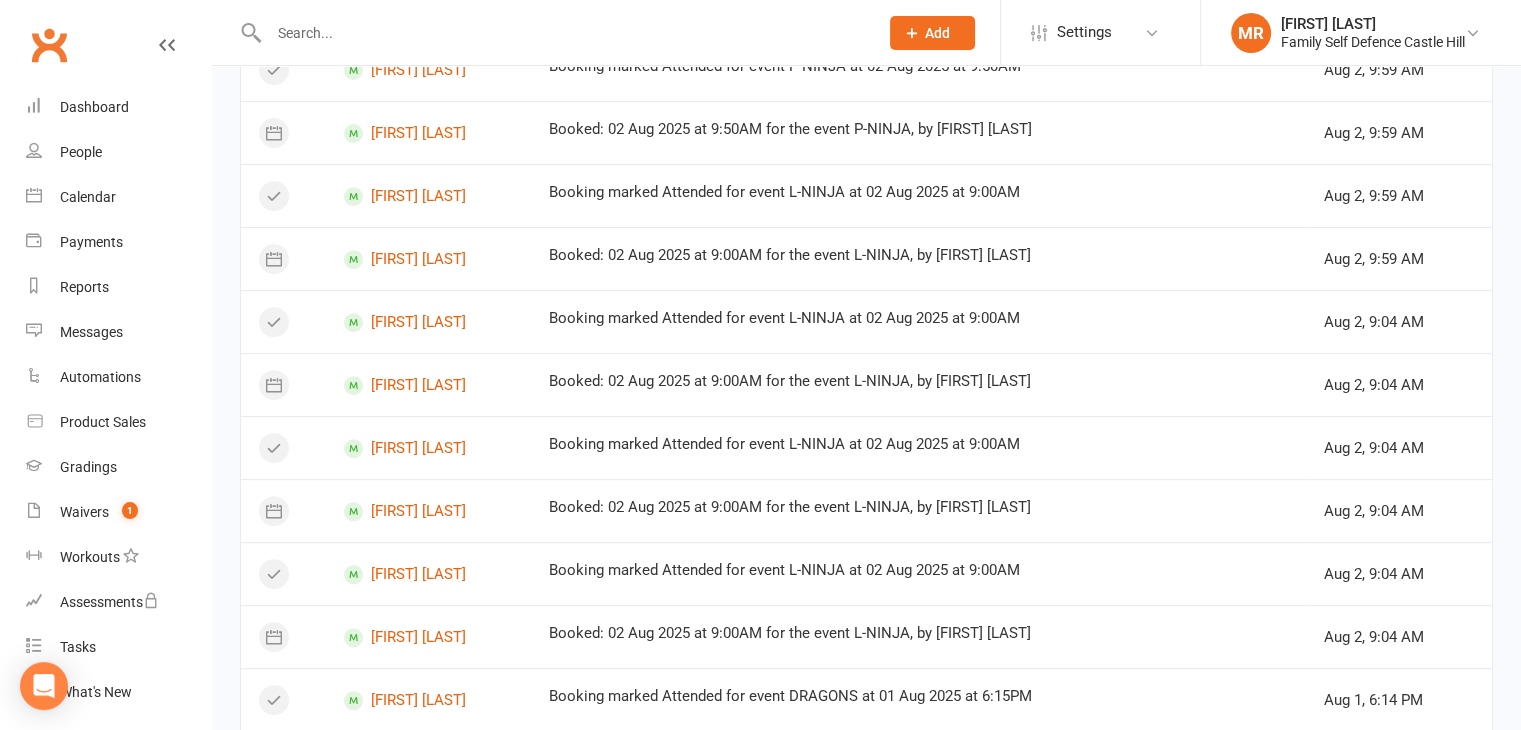 scroll, scrollTop: 1203, scrollLeft: 0, axis: vertical 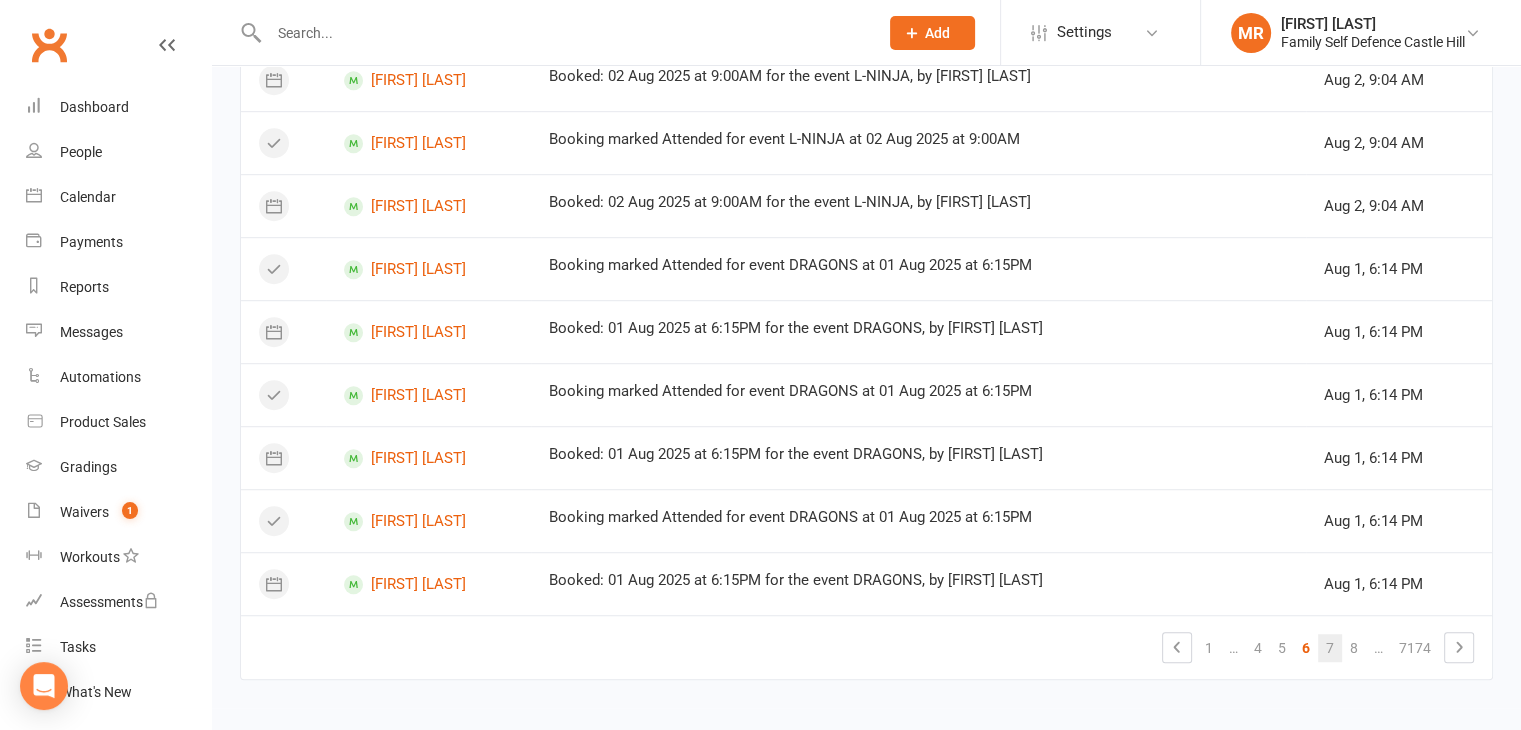 click on "7" at bounding box center (1330, 648) 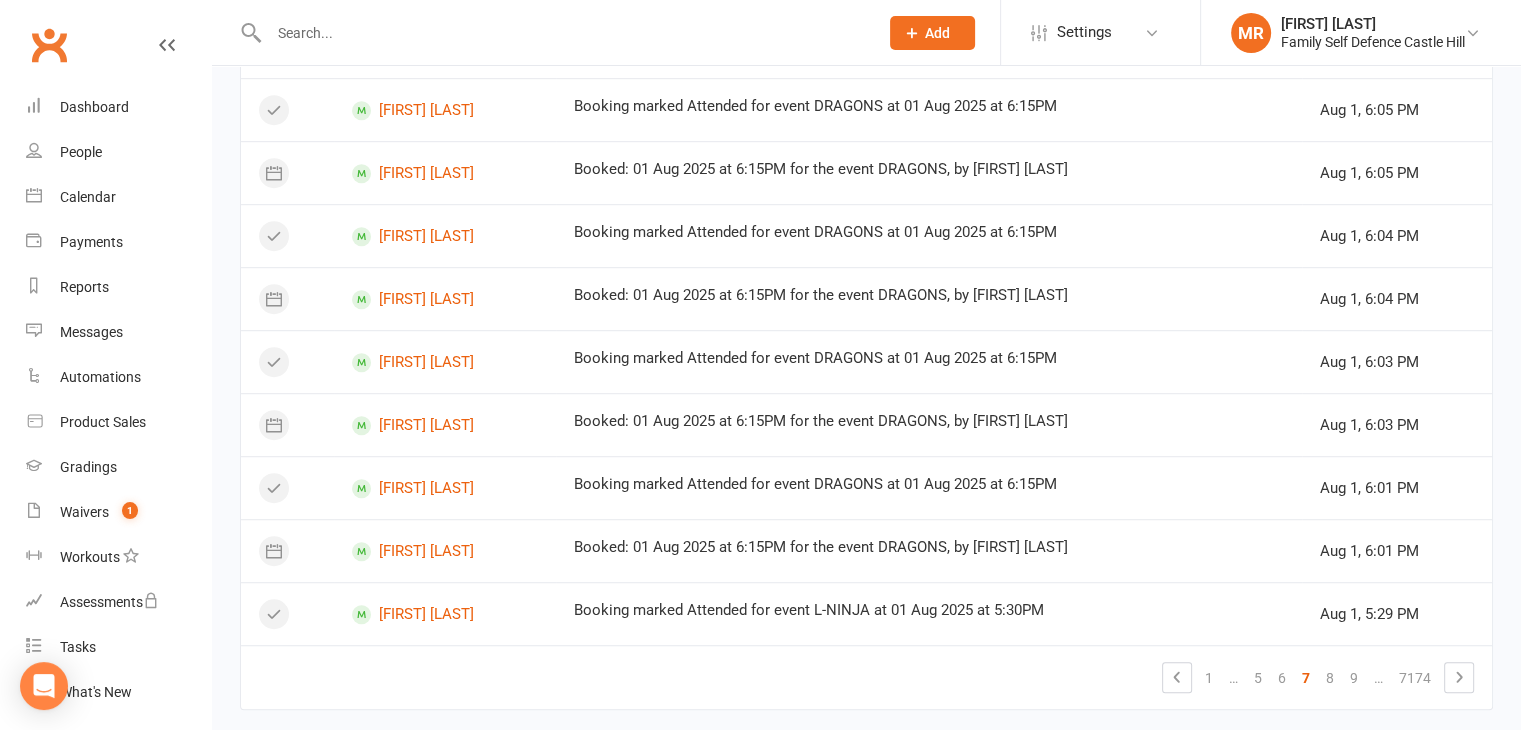 scroll, scrollTop: 1203, scrollLeft: 0, axis: vertical 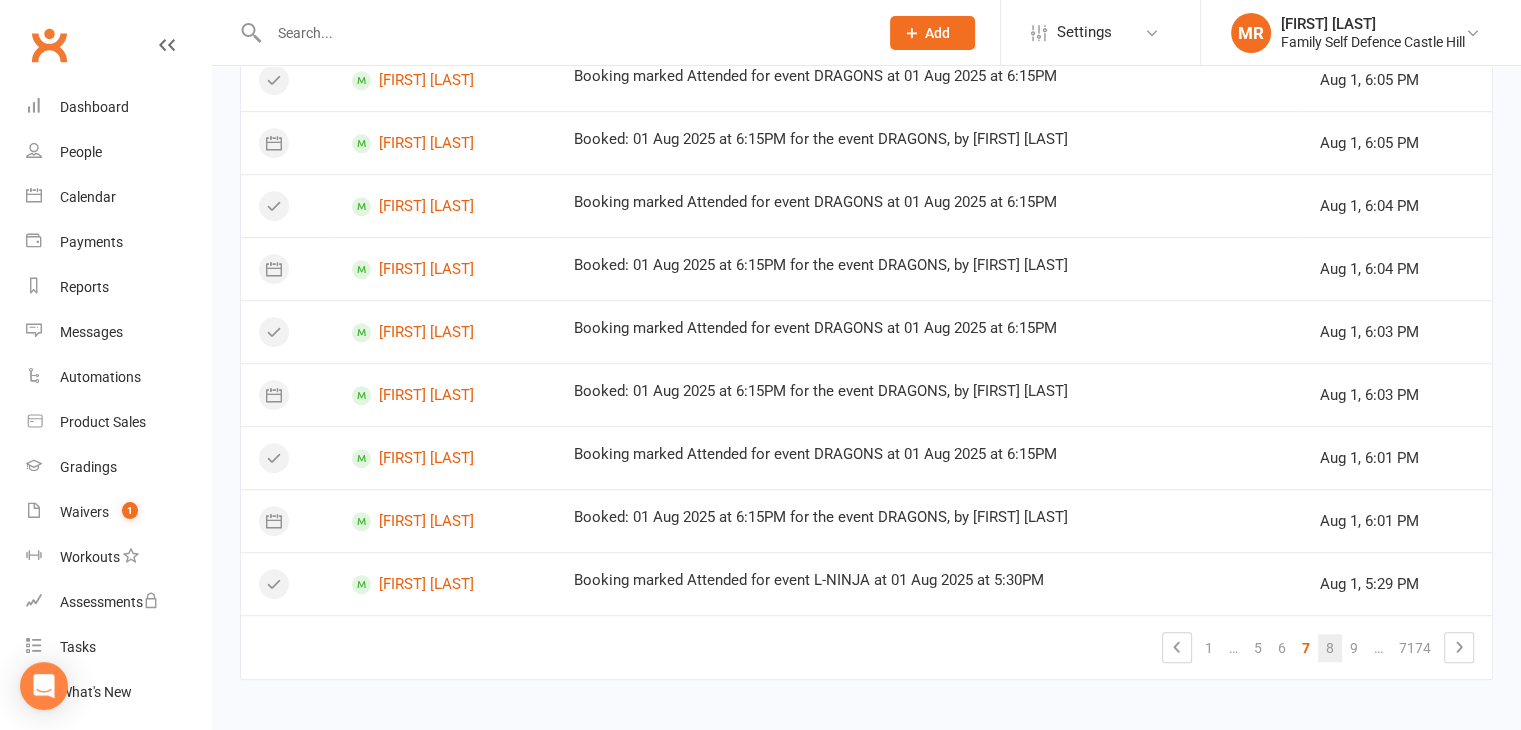 click on "8" at bounding box center (1330, 648) 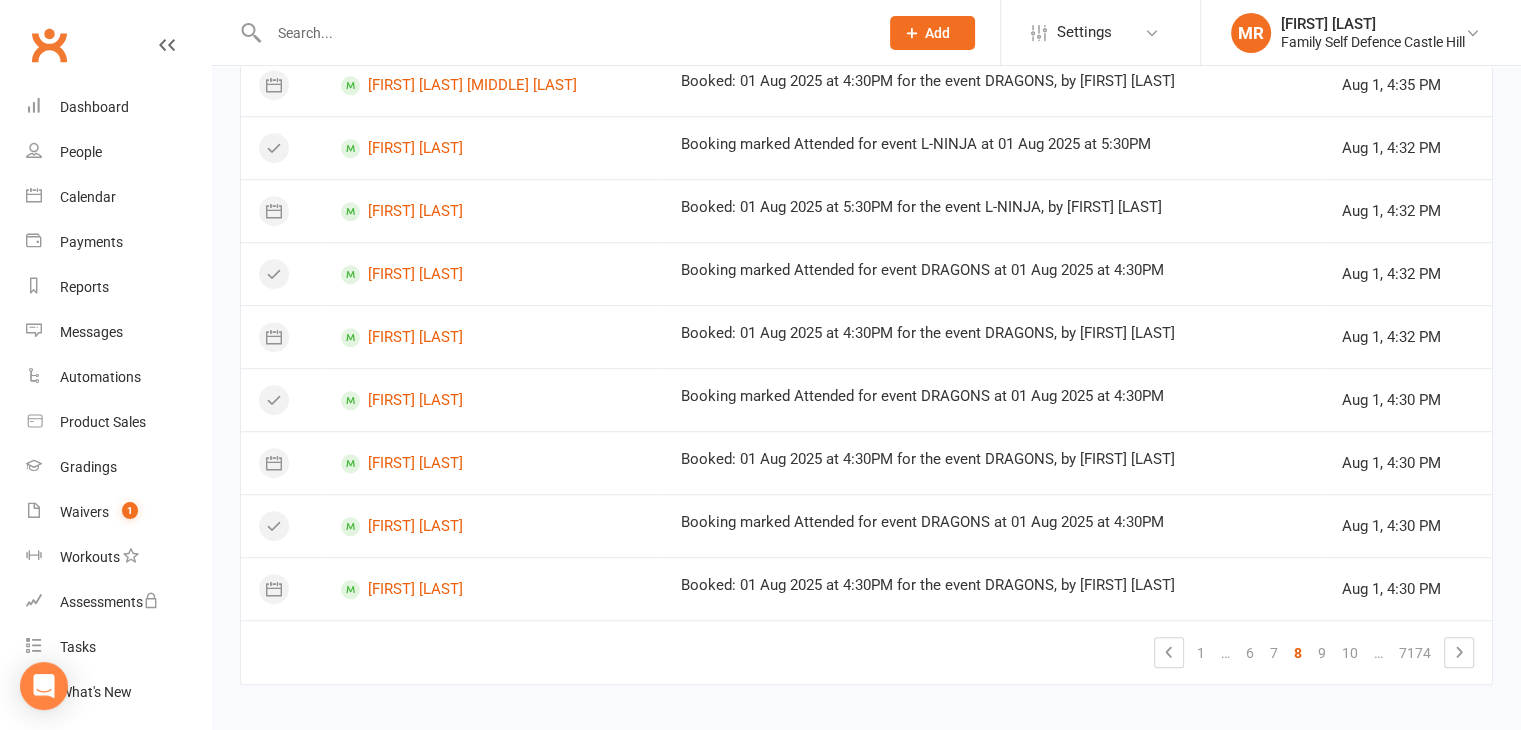 scroll, scrollTop: 1203, scrollLeft: 0, axis: vertical 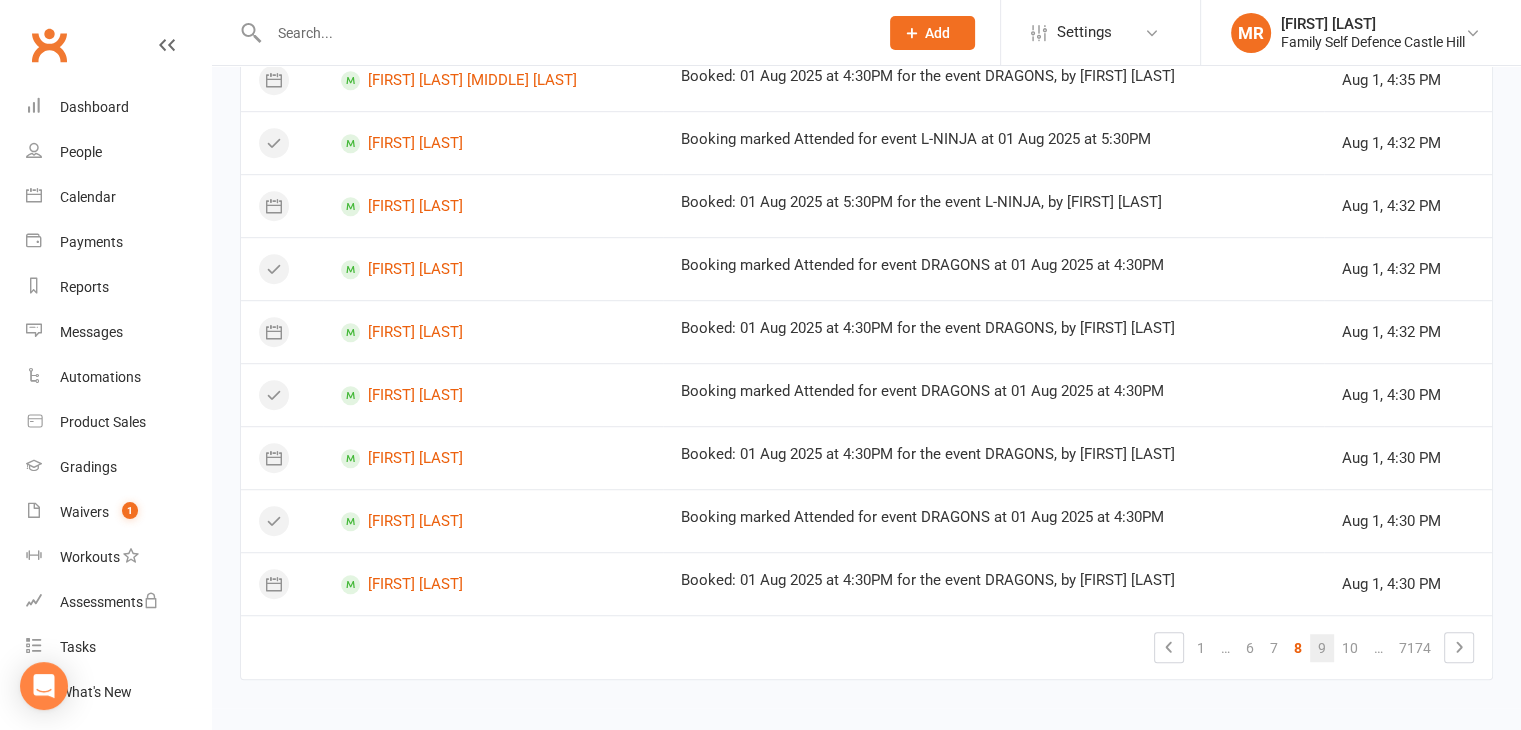 click on "9" at bounding box center [1322, 648] 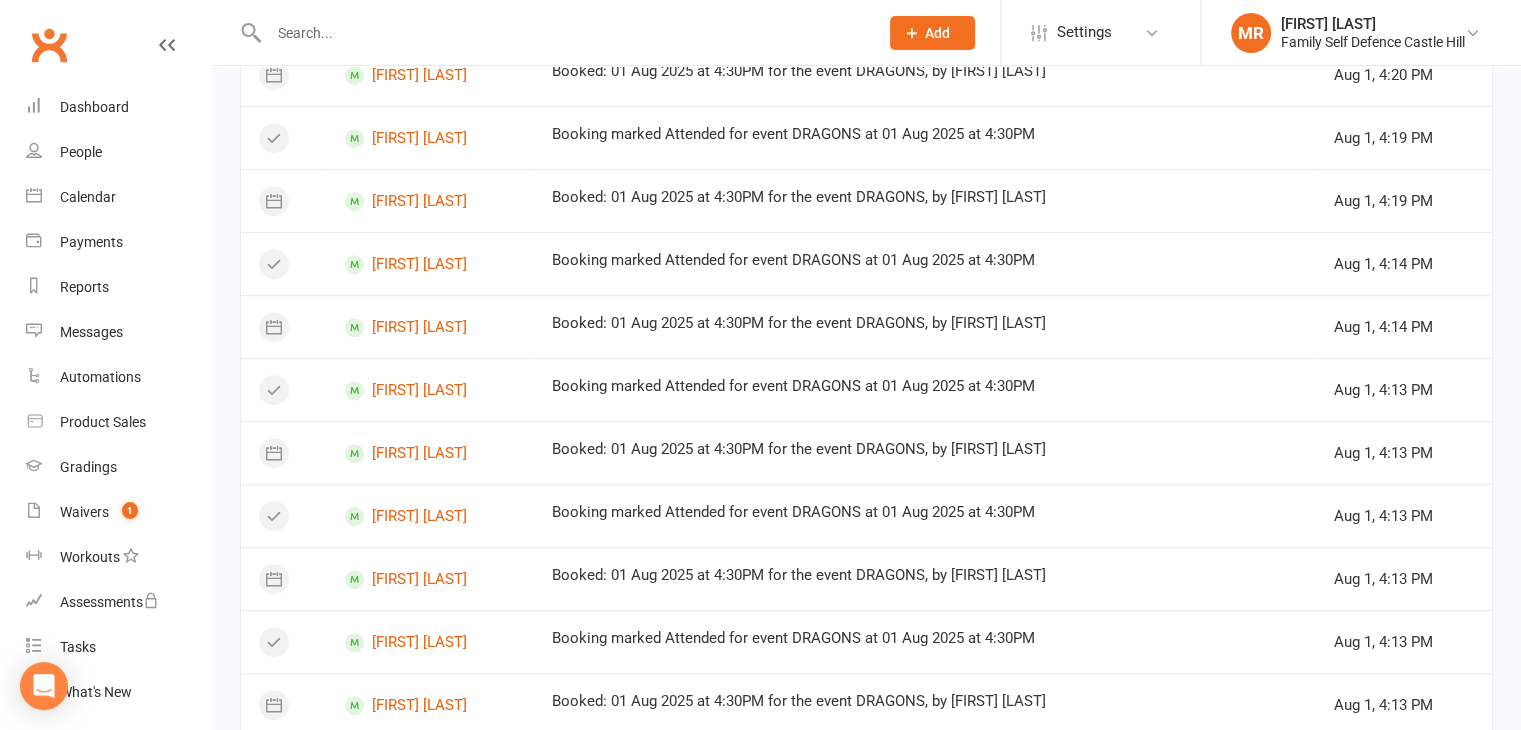 scroll, scrollTop: 1203, scrollLeft: 0, axis: vertical 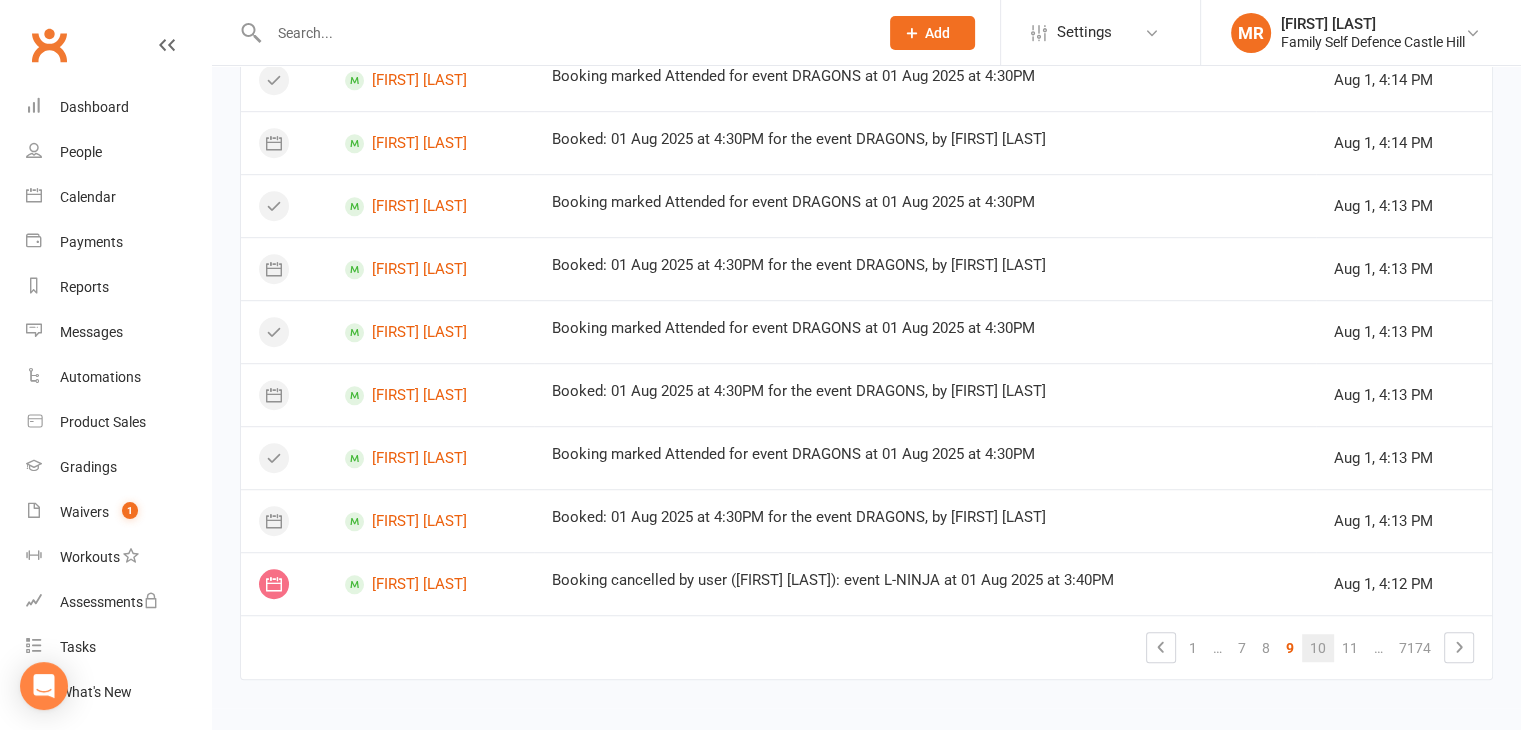 click on "10" at bounding box center (1318, 648) 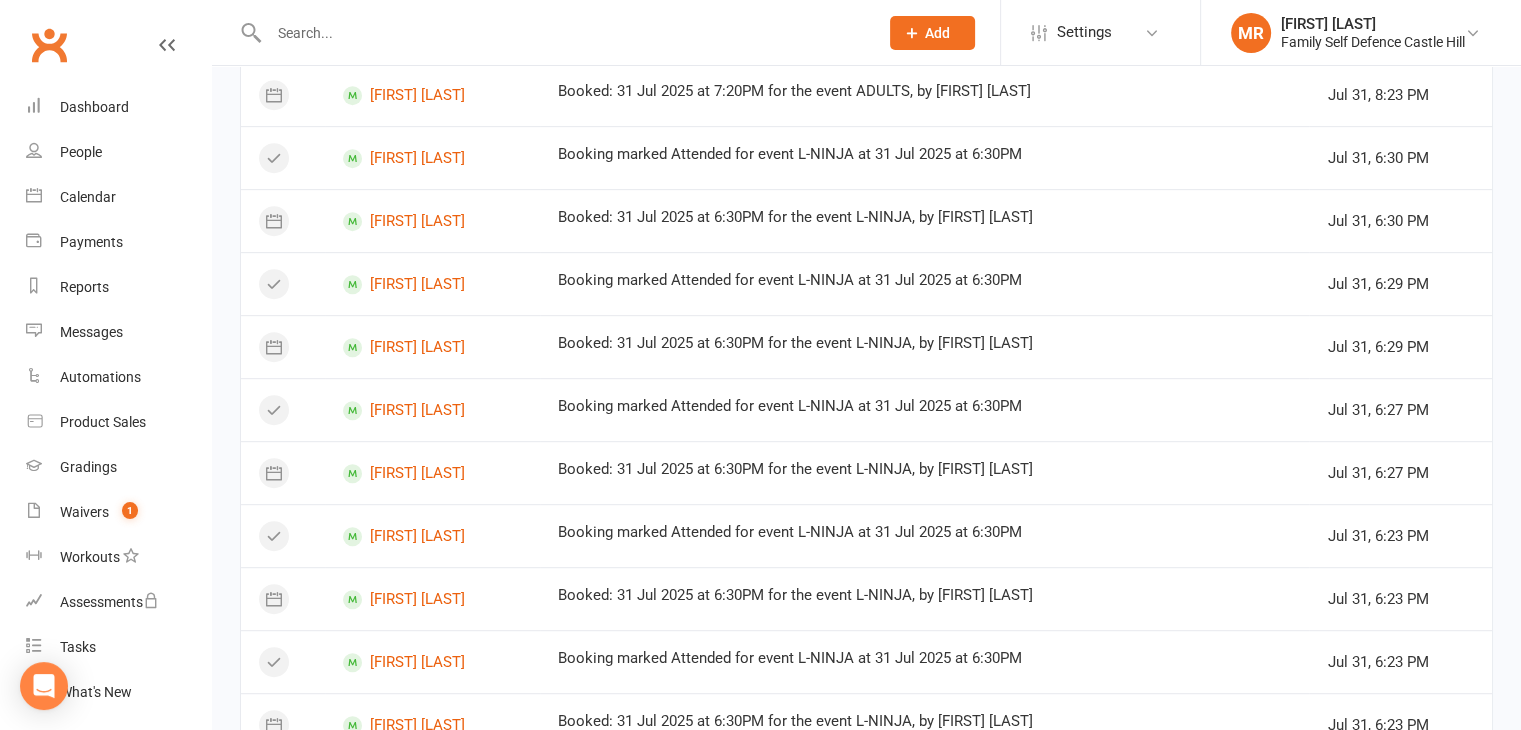 scroll, scrollTop: 1203, scrollLeft: 0, axis: vertical 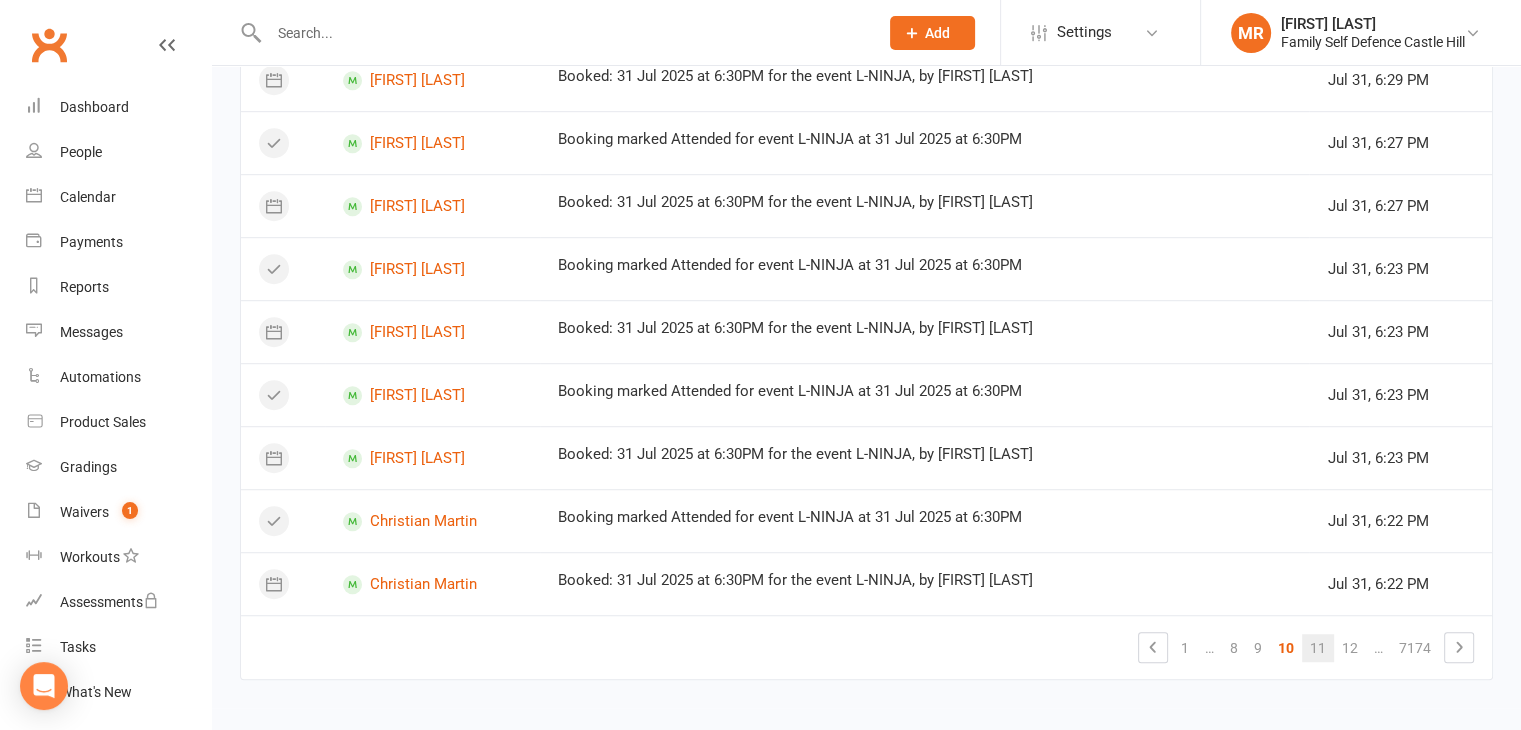 click on "11" at bounding box center (1318, 648) 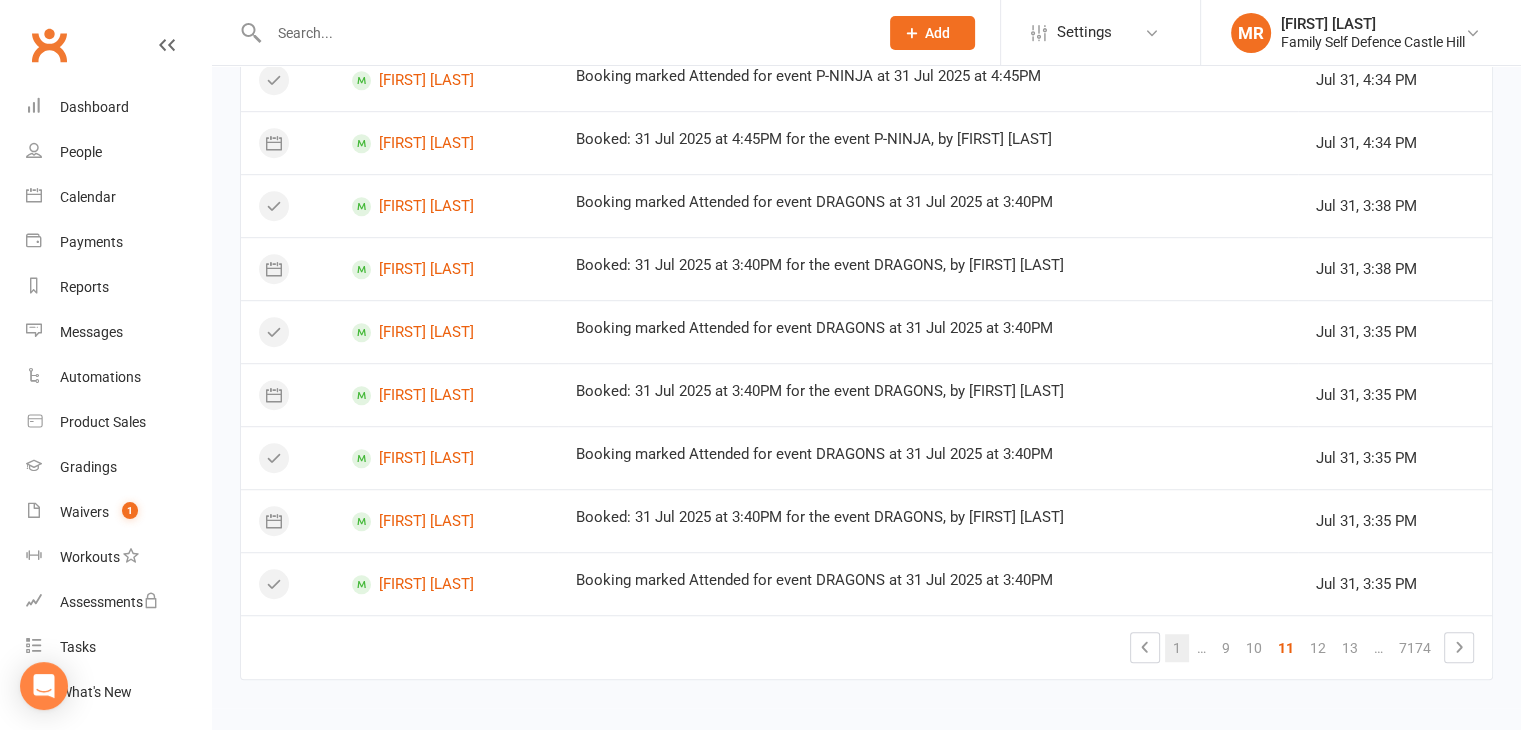 click on "1" at bounding box center (1177, 648) 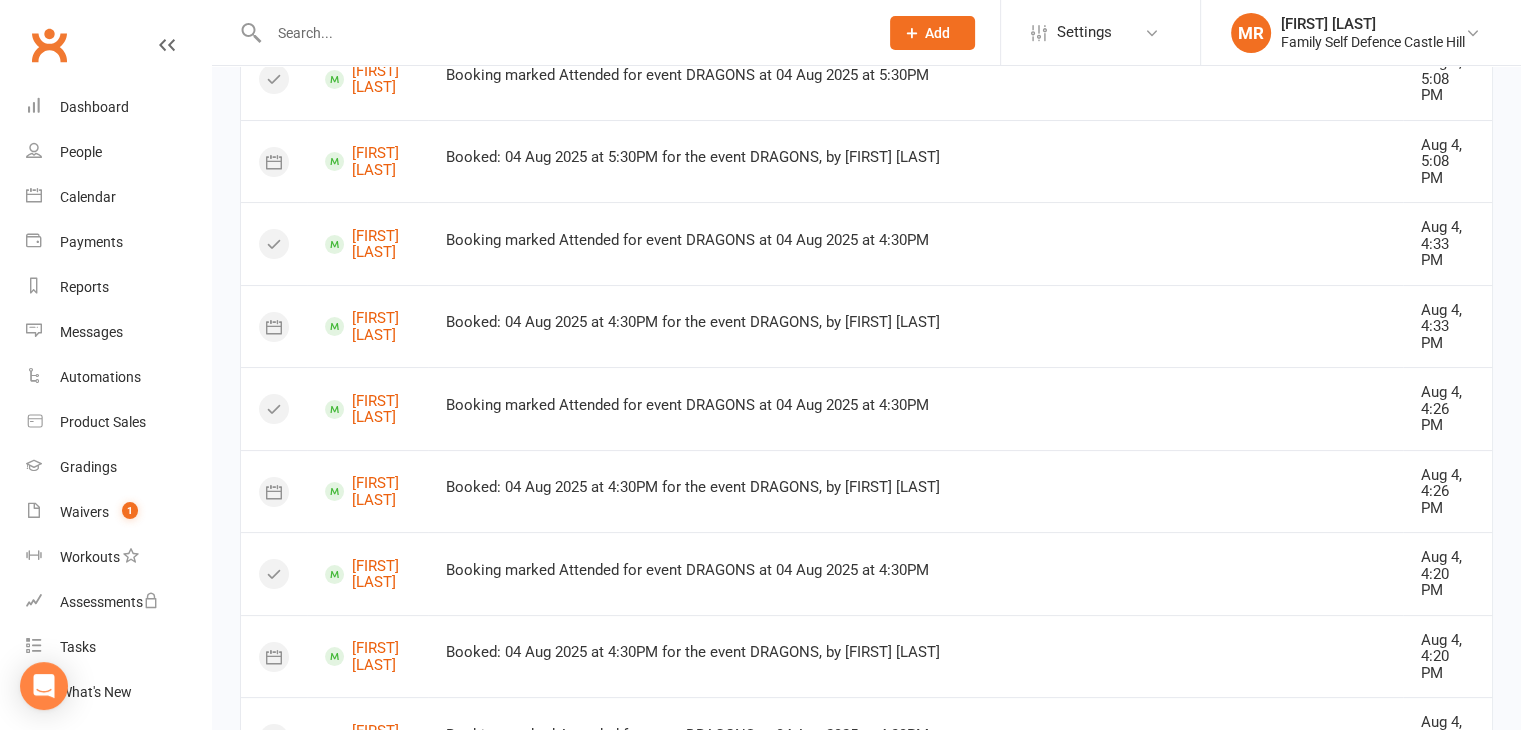 scroll, scrollTop: 0, scrollLeft: 0, axis: both 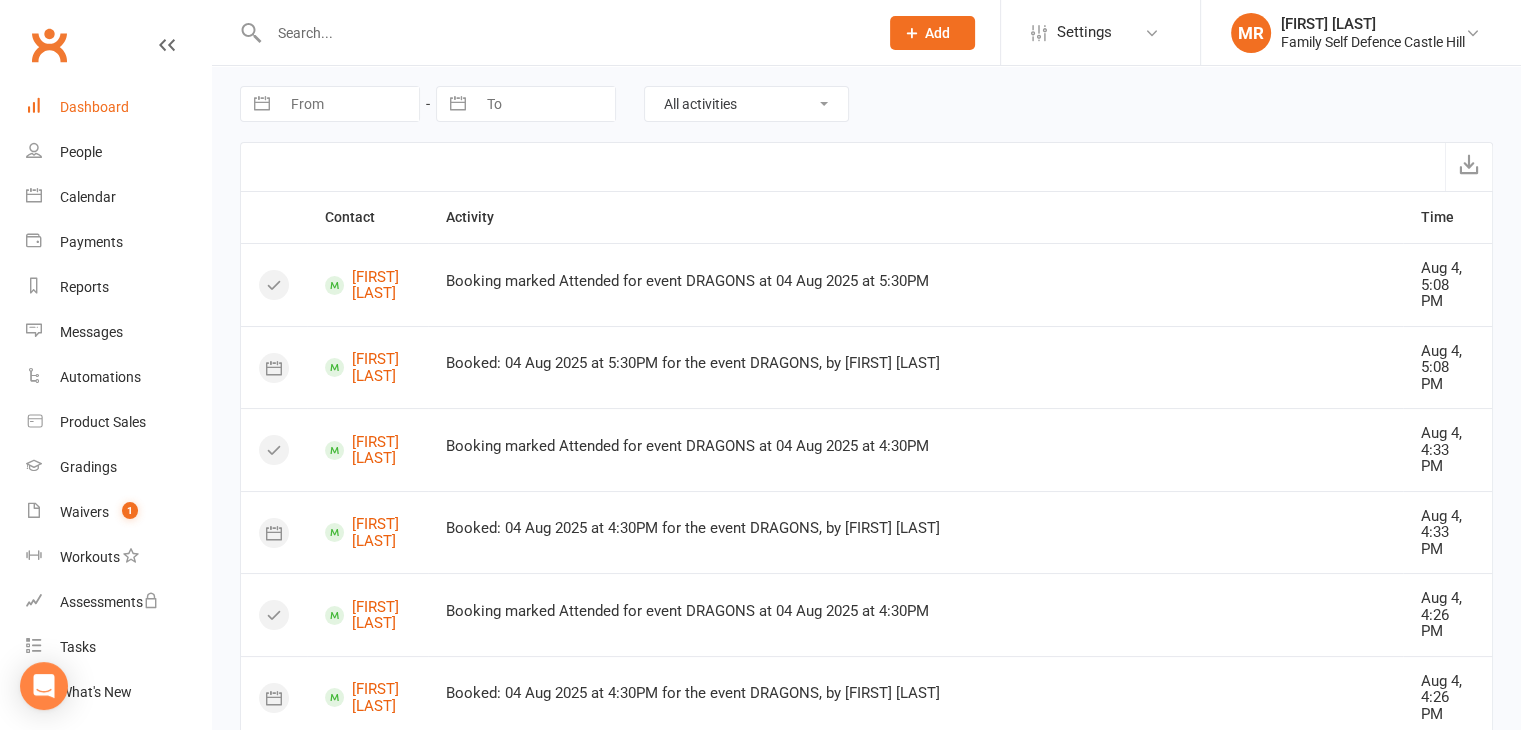 click on "Dashboard" at bounding box center [94, 107] 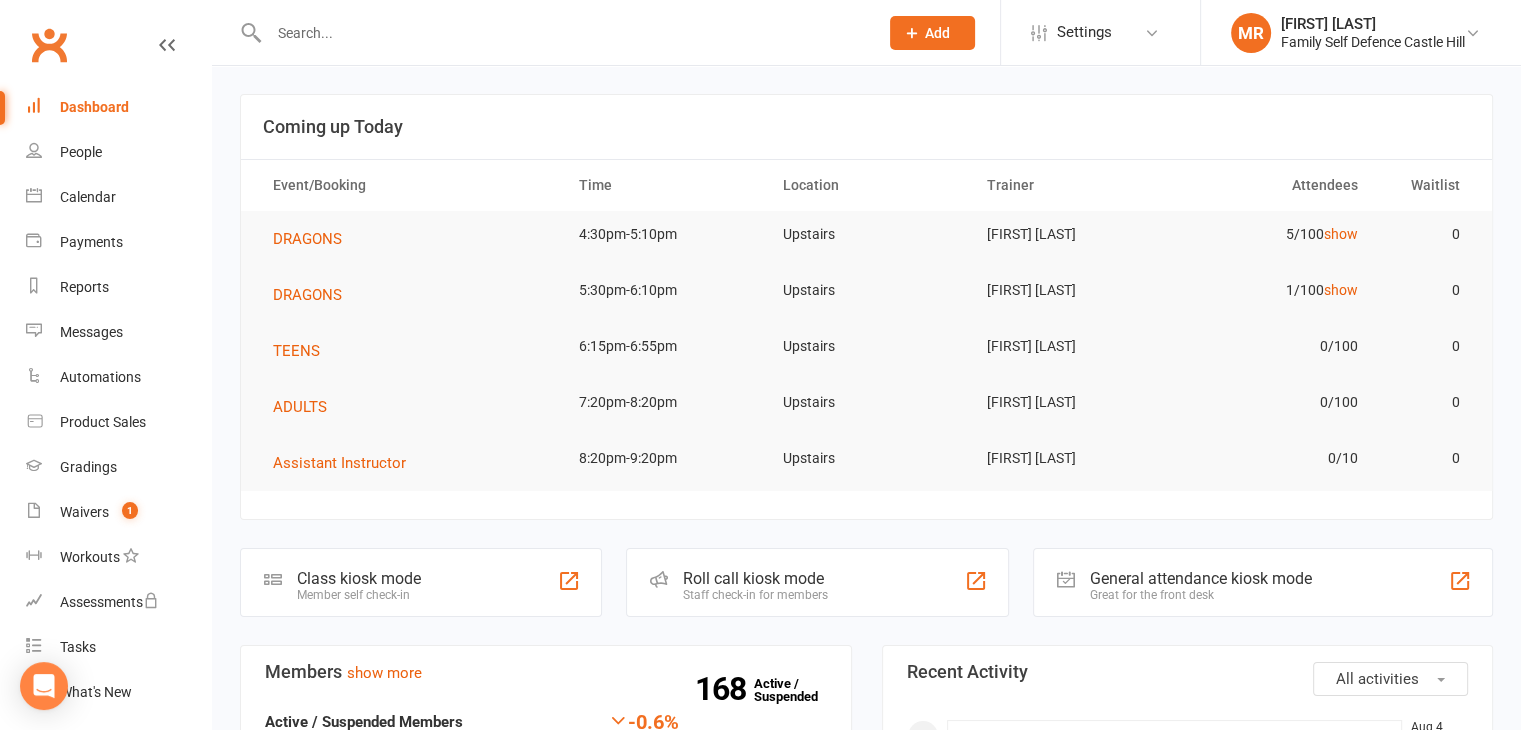 click on "Staff check-in for members" 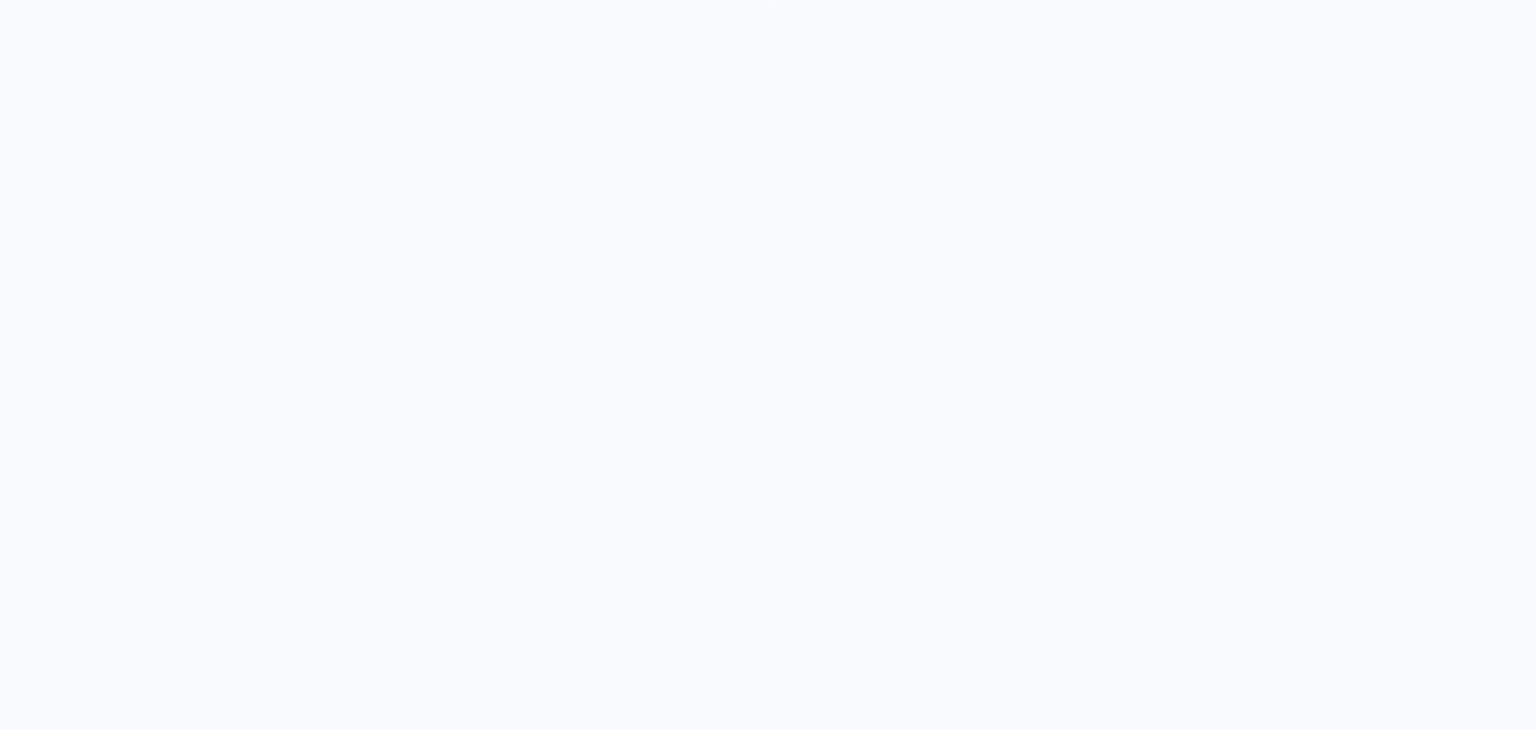 scroll, scrollTop: 0, scrollLeft: 0, axis: both 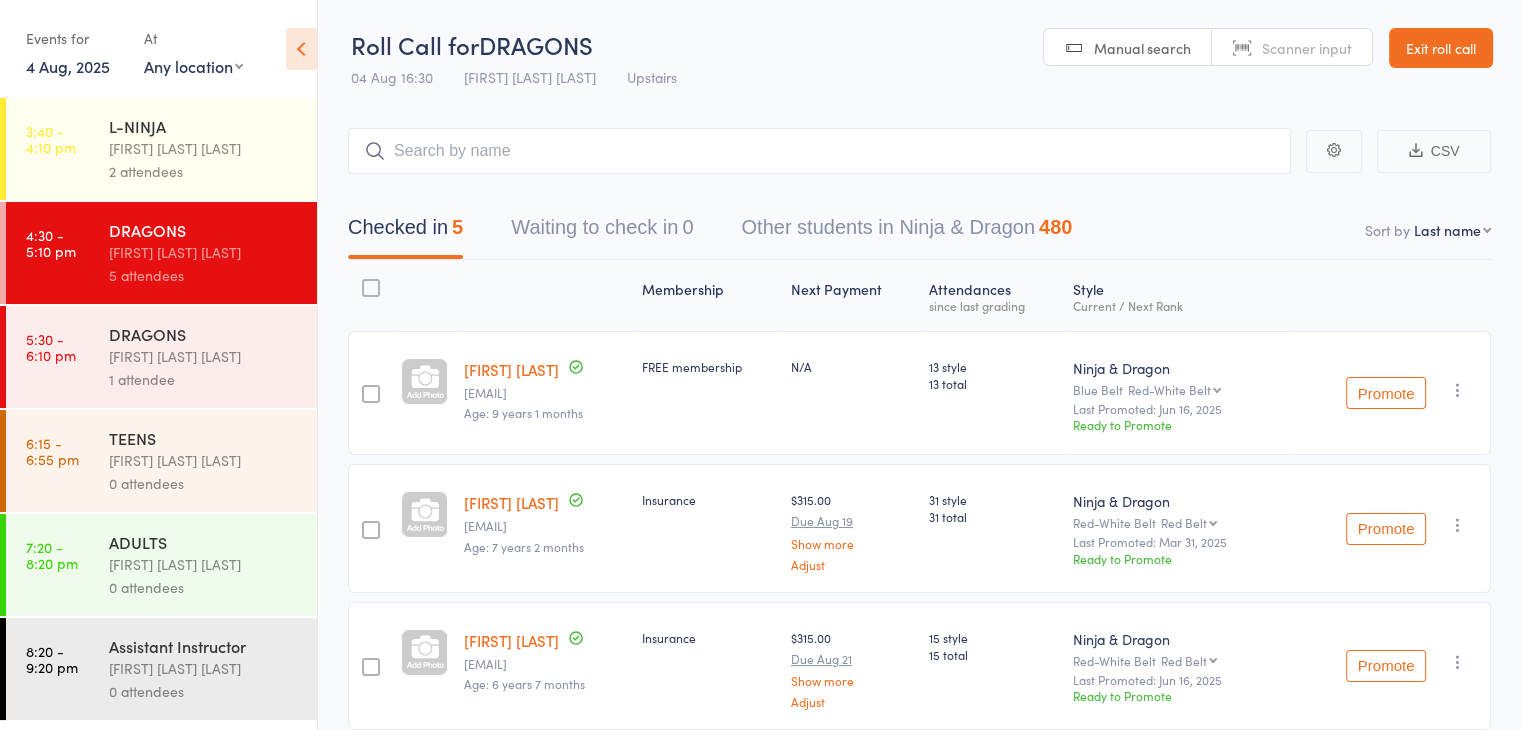 click on "1 attendee" at bounding box center [204, 379] 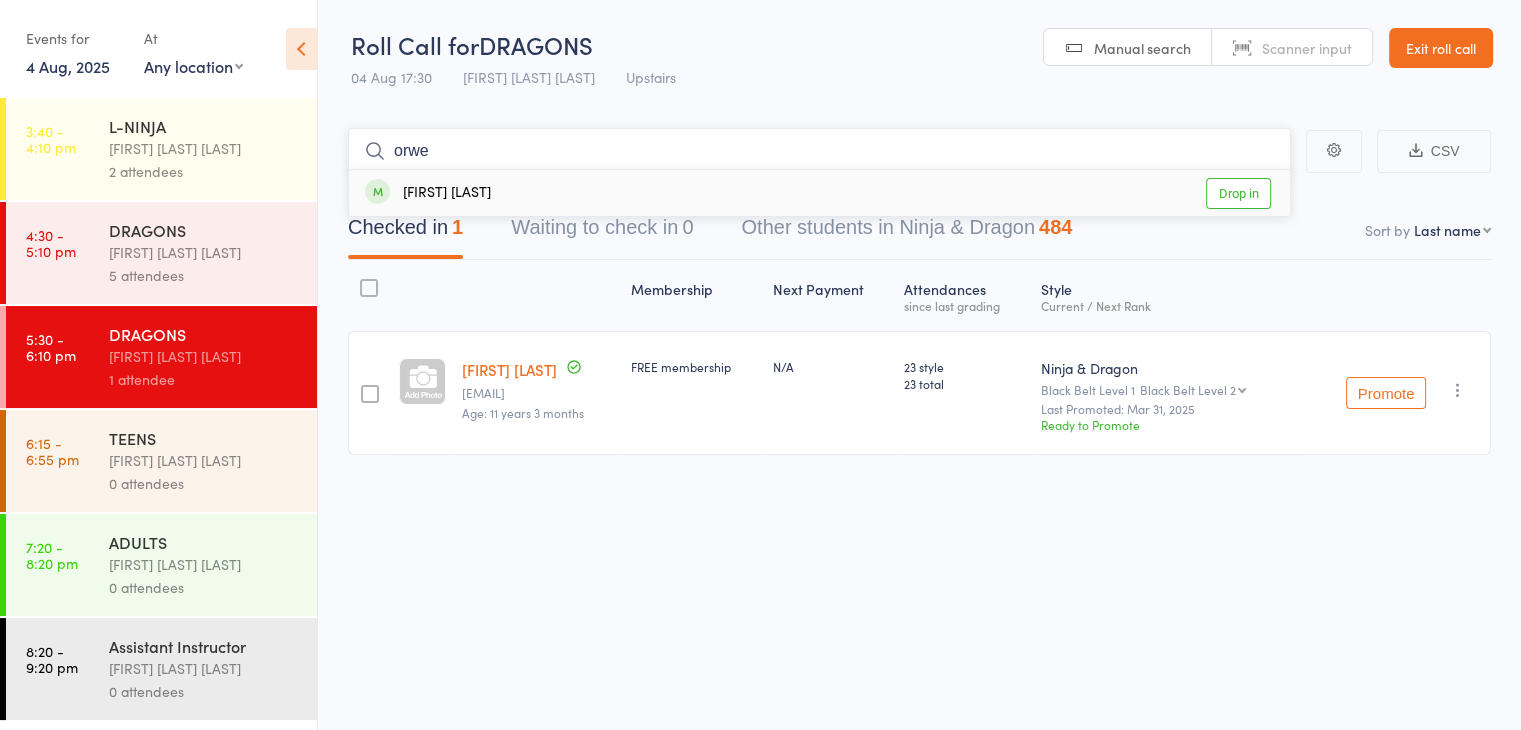 click on "Checked in  1 Waiting to check in  0 Other students in Ninja & Dragon  484" at bounding box center [919, 232] 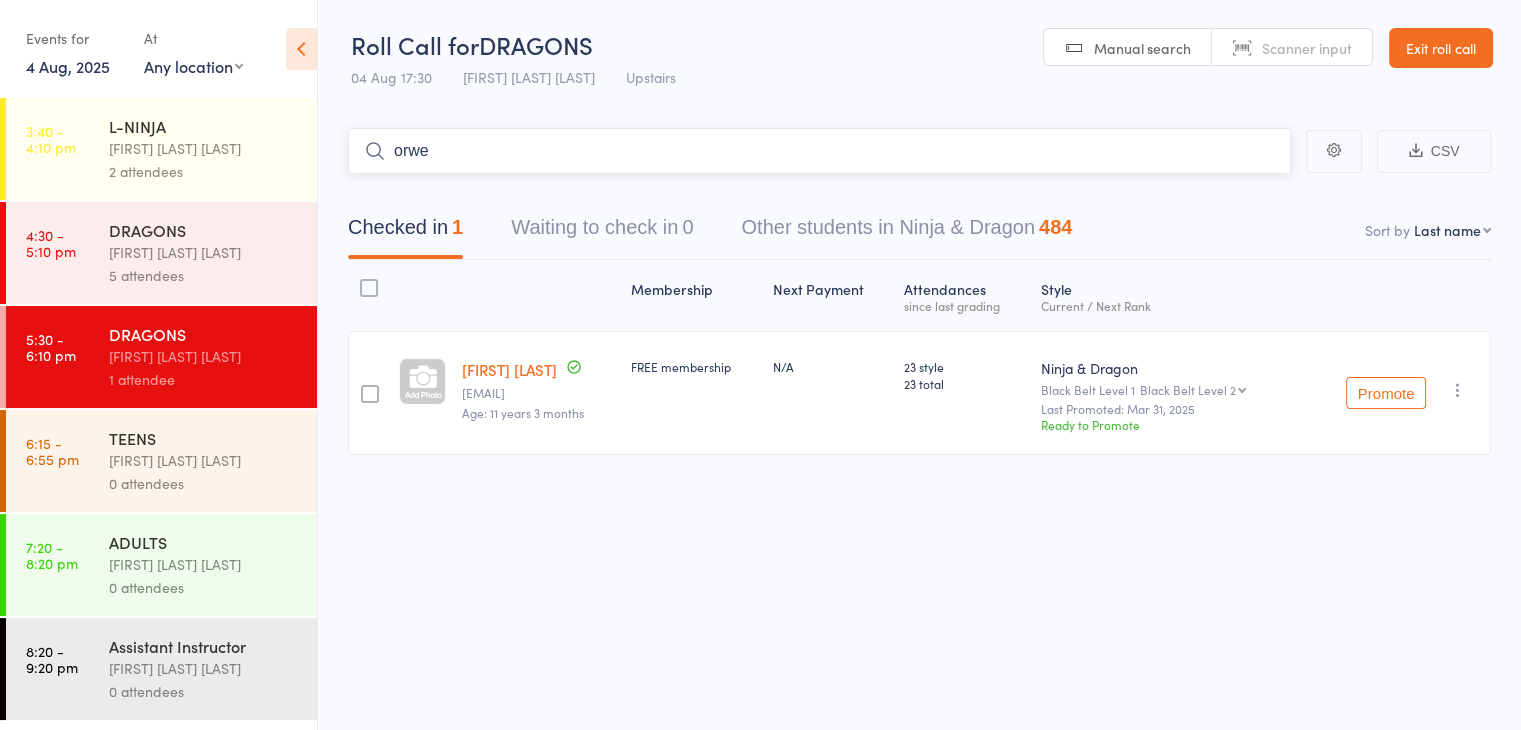 click on "orwe" at bounding box center [819, 151] 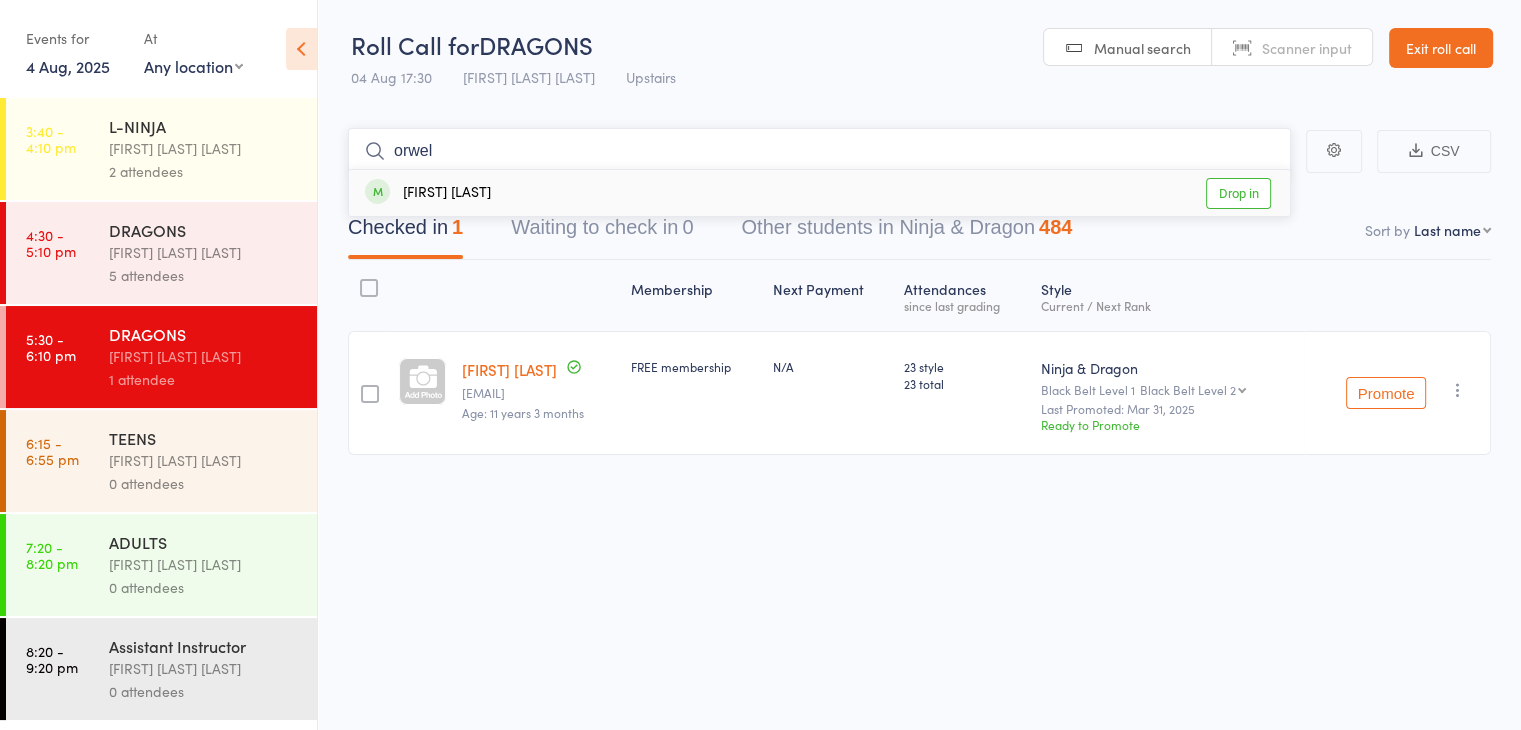 type on "orwel" 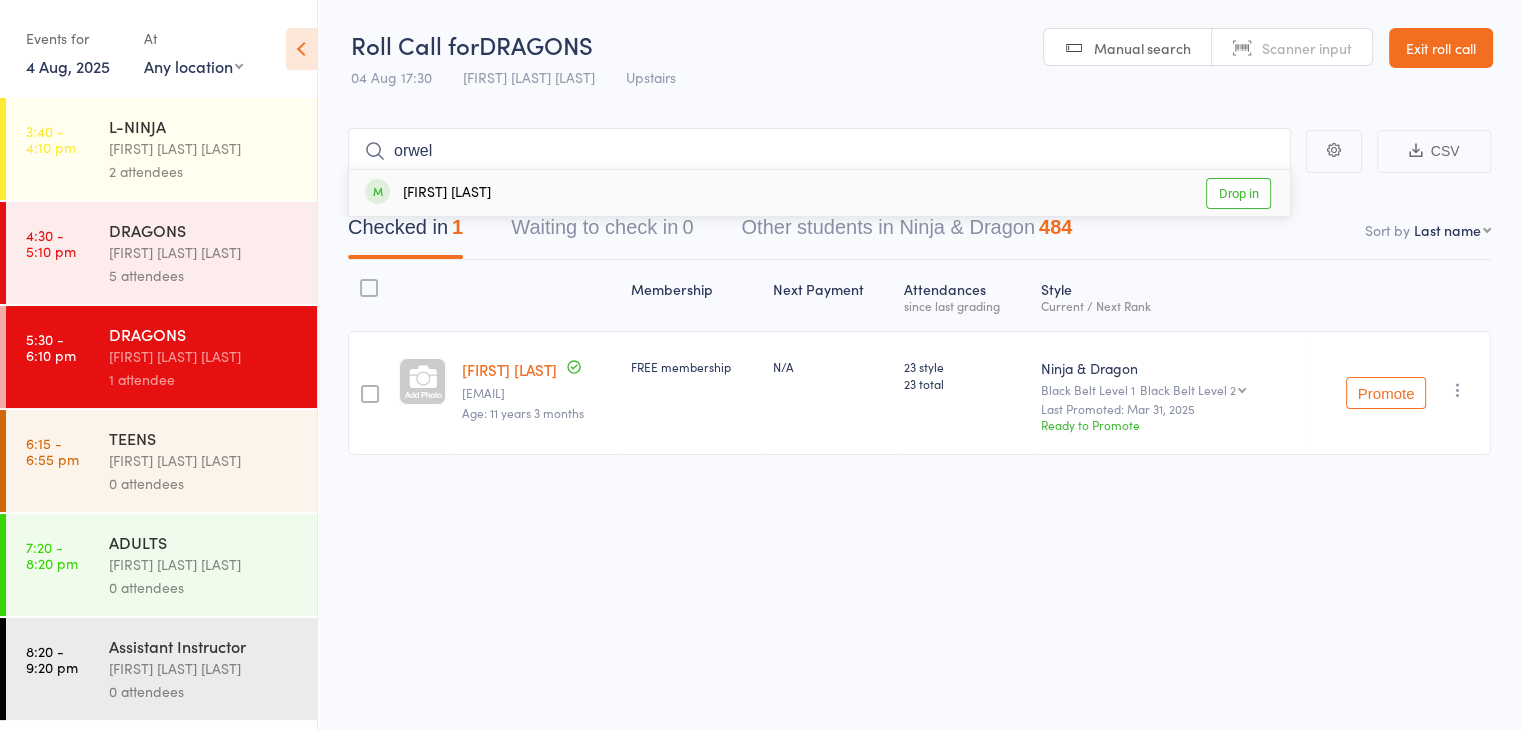click on "Drop in" at bounding box center [1238, 193] 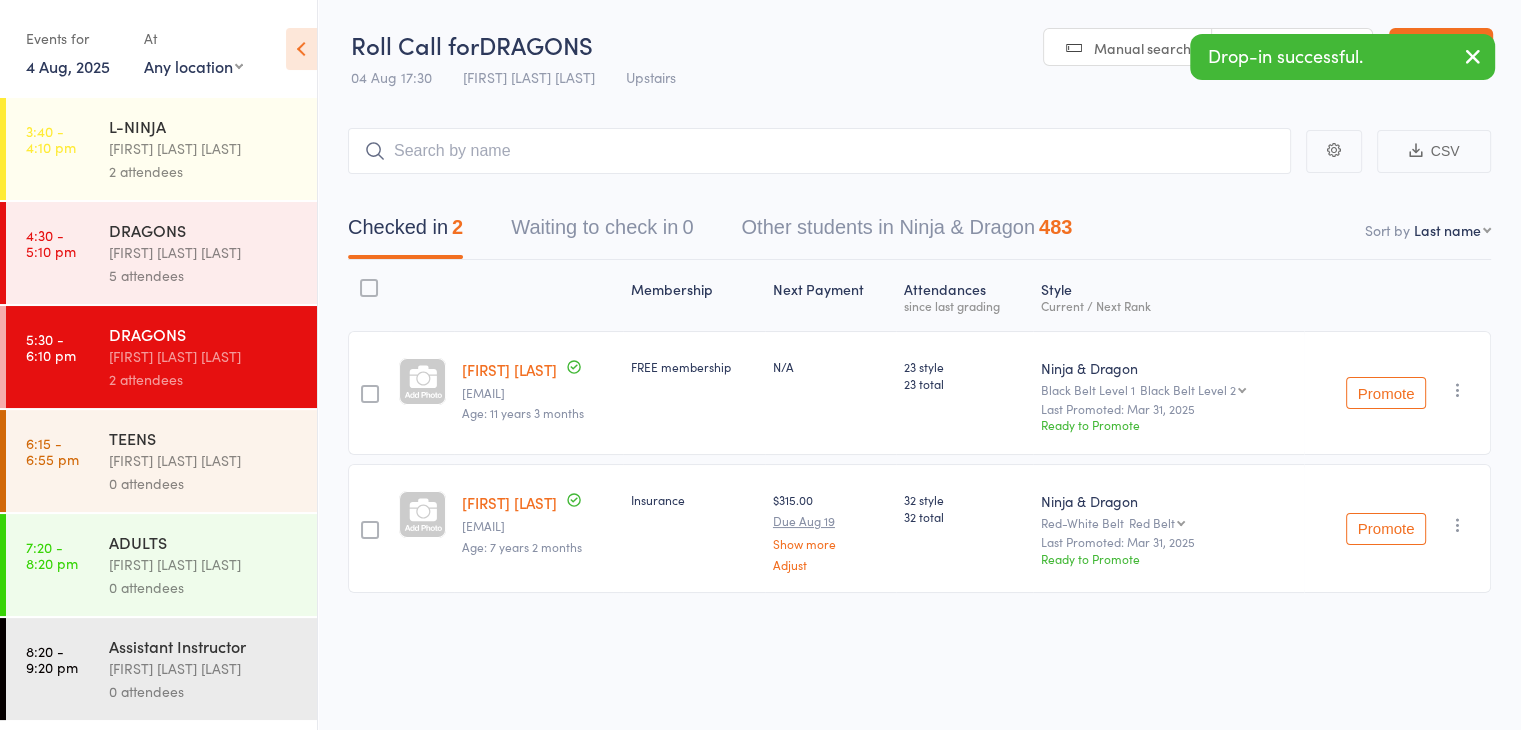 click on "4:30 - 5:10 pm DRAGONS Keyvan Castle Hill Mirzai 5 attendees" at bounding box center [161, 253] 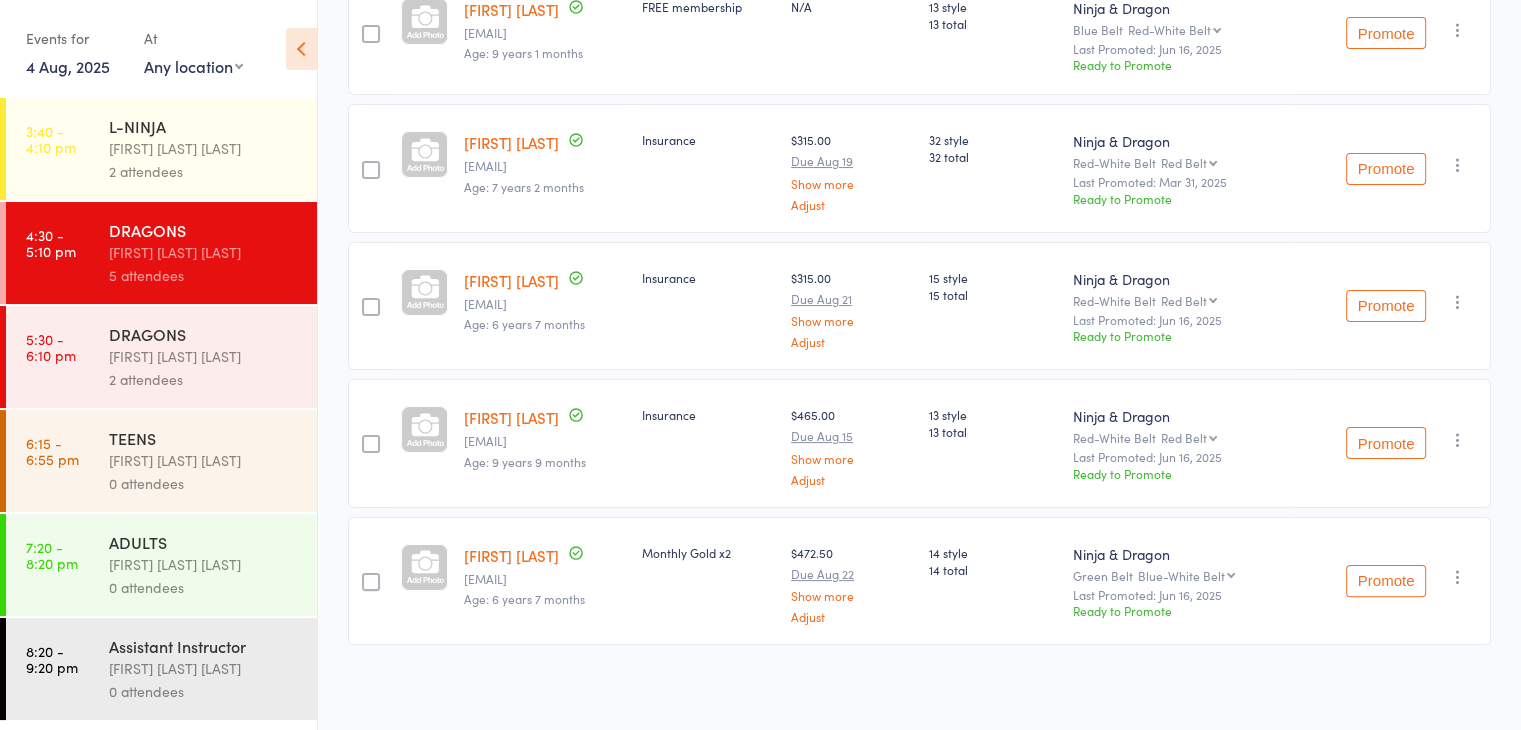 scroll, scrollTop: 0, scrollLeft: 0, axis: both 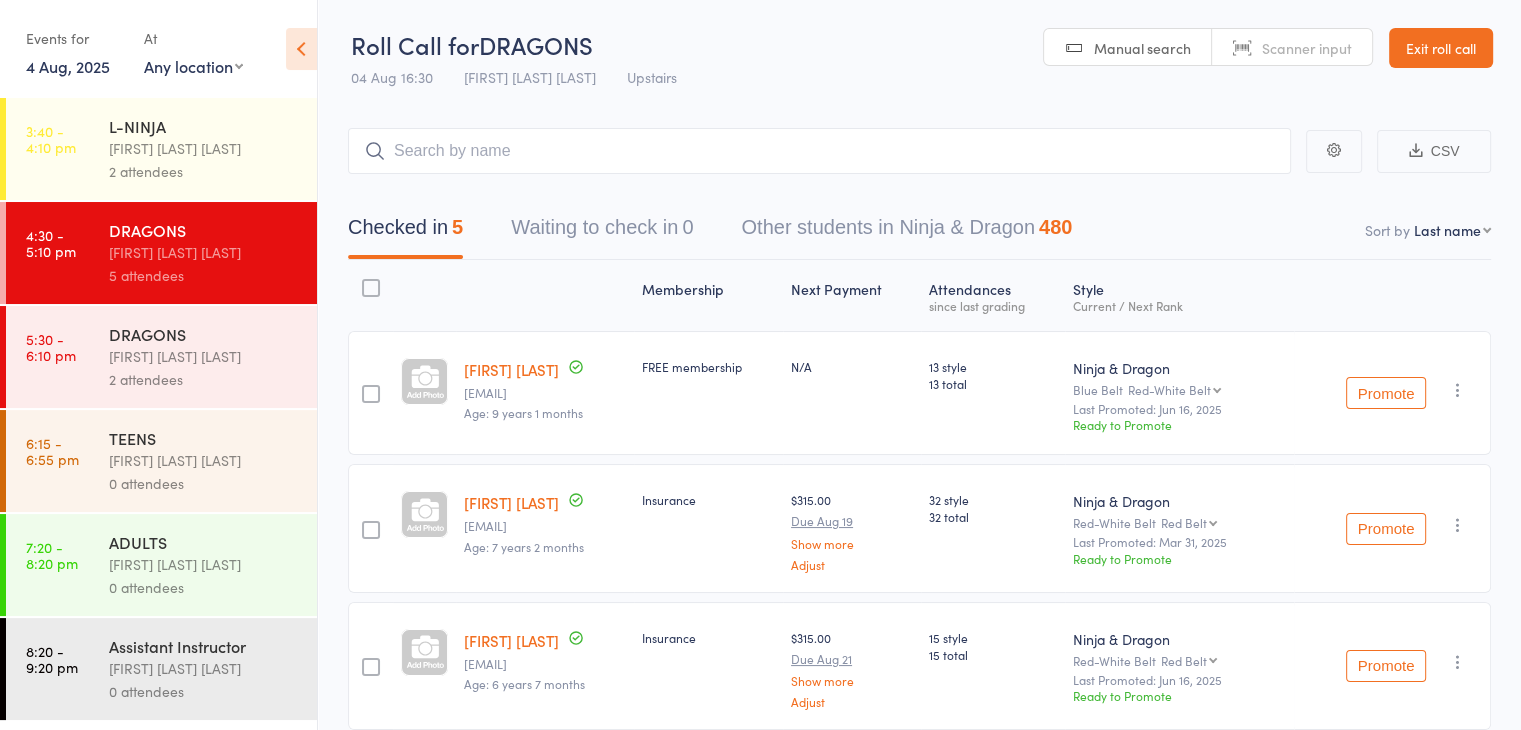click on "DRAGONS" at bounding box center (204, 334) 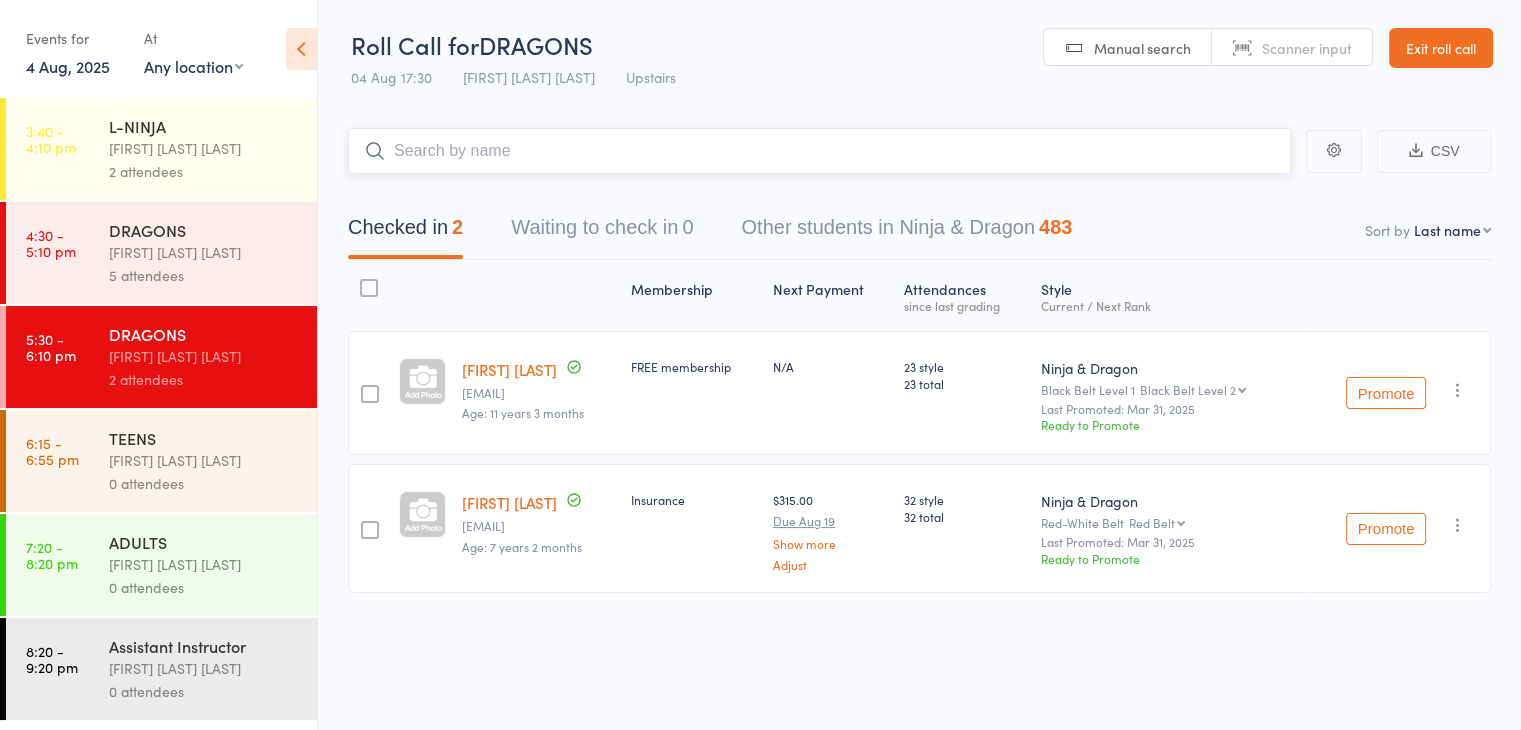 click at bounding box center (819, 151) 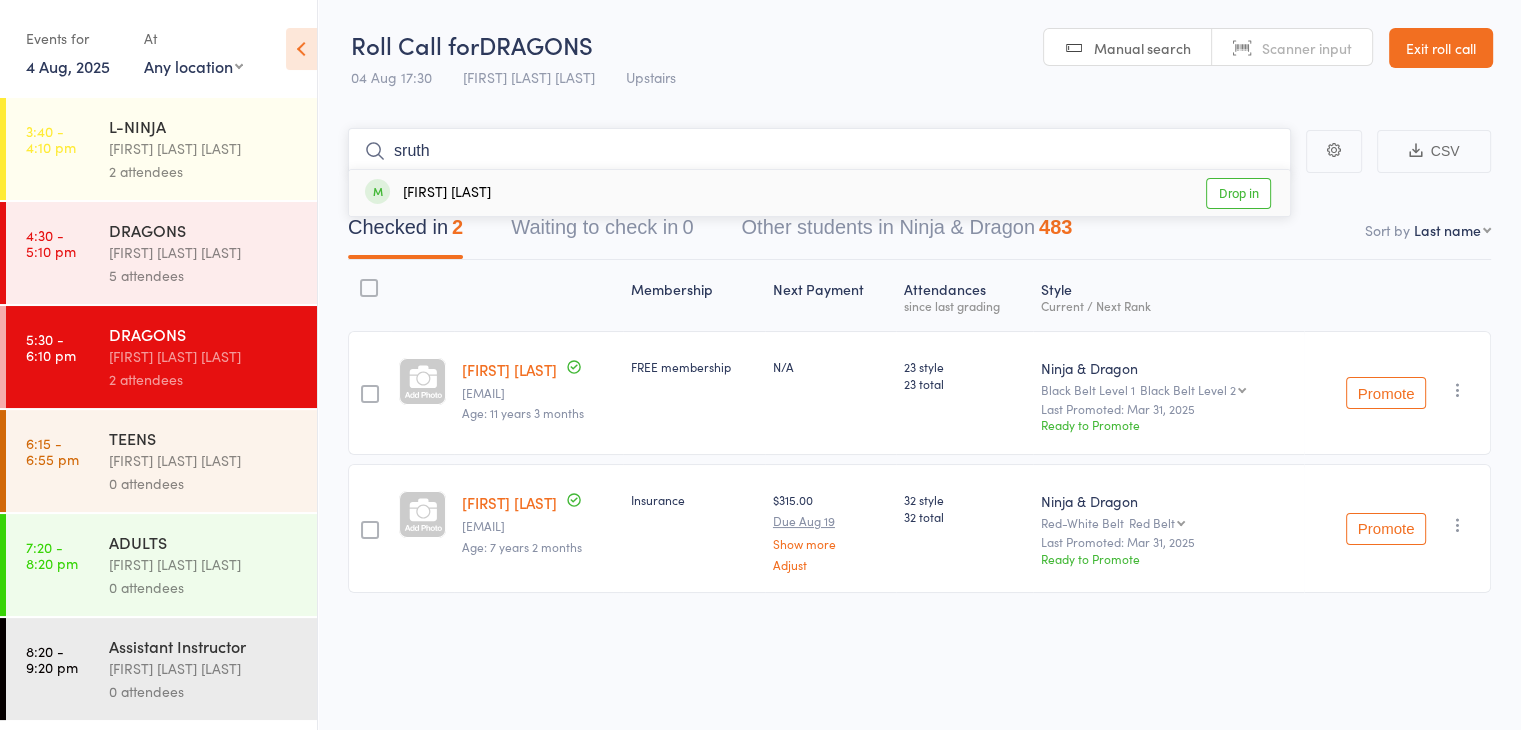 type on "sruth" 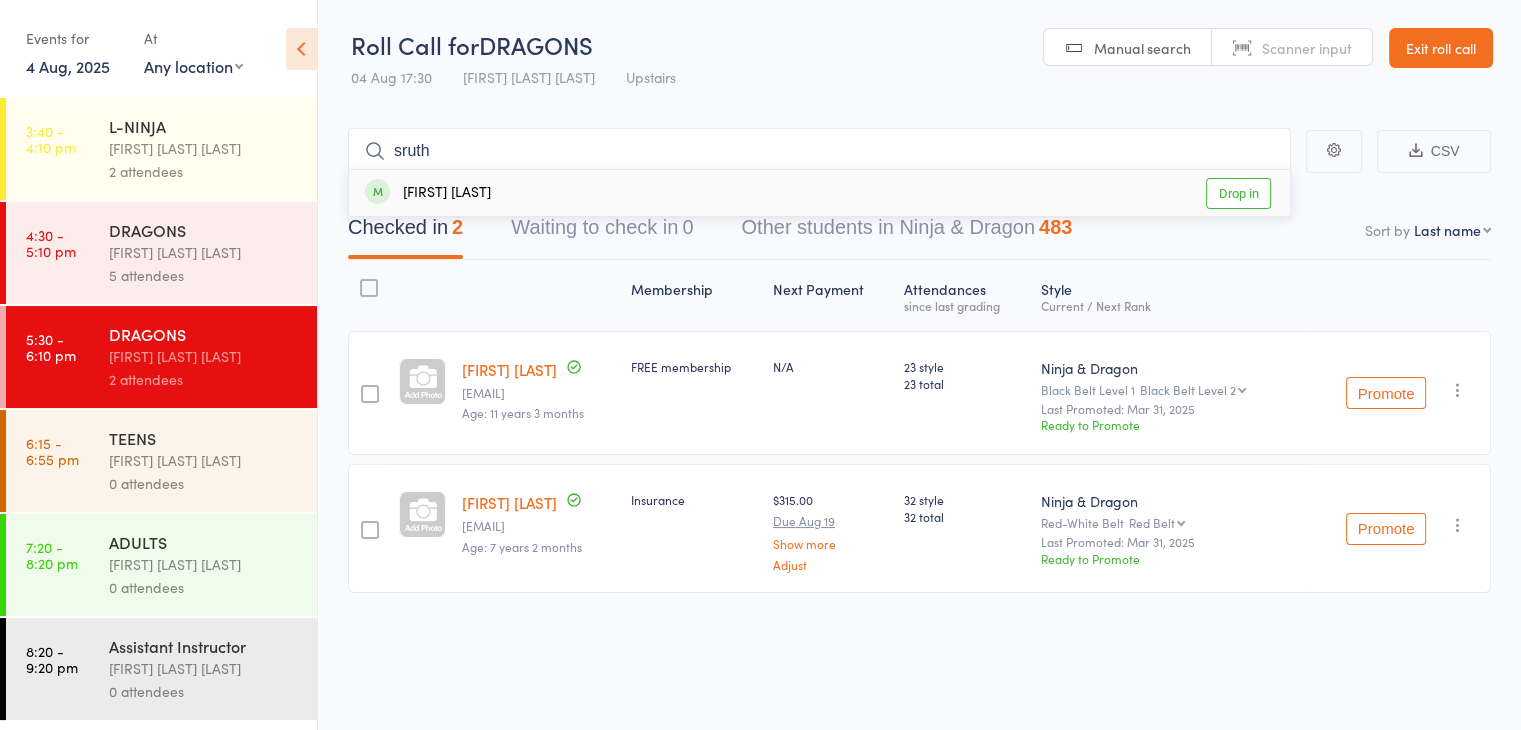 click on "Drop in" at bounding box center [1238, 193] 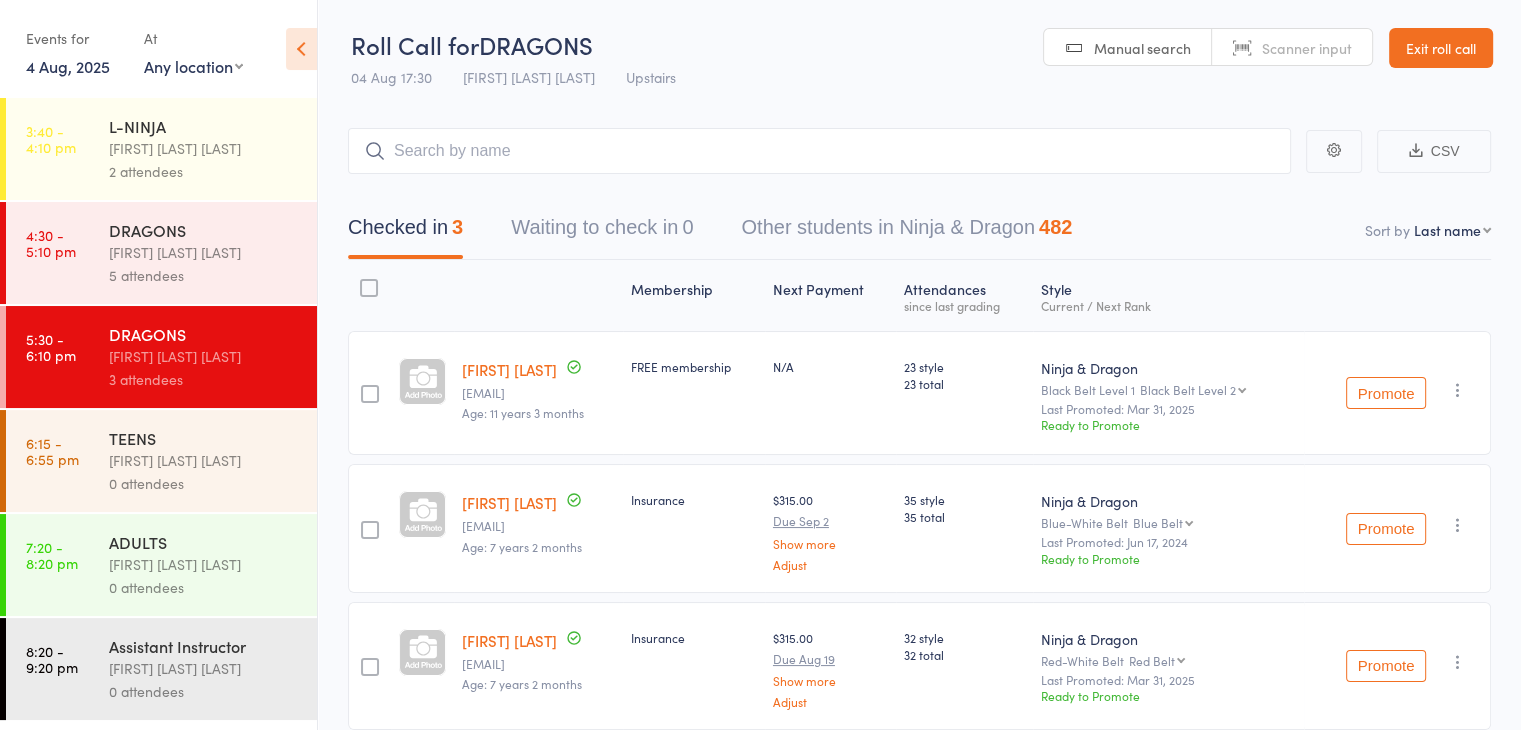 click on "CSV
Checked in  3 Waiting to check in  0 Other students in Ninja & Dragon  482
Sort by   Last name First name Last name Birthday today? Behind on payments? Check in time Next payment date Next payment amount Membership name Membership expires Ready to grade Style and Rank Style attendance count All attendance count Last Promoted Membership Next Payment Atten­dances since last grading Style Current / Next Rank John Bermingham    mari_37anne@hotmail.com Age: 11 years 3 months FREE membership N/A 23 style 23 total Ninja & Dragon Black Belt Level 1  Black Belt Level 2  Black Belt Level 2 Black Belt Level 3 Black Belt Level 4 Black Belt Level 5 Black Belt Level 6 Black Belt Level 7 Black Belt Level 8 Black Belt Level 9 Black Belt Level 10 Last Promoted: Mar 31, 2025 Ready to Promote Promote Undo check-in Promote Send message Add Note Add Task Add Flag Remove Mark absent
Sruthika Donthamsetty    yamasumalatha@gmail.com Age: 7 years 2 months Insurance $315.00 Due Sep 2  Show more Adjust 35 style 35 total" at bounding box center (919, 458) 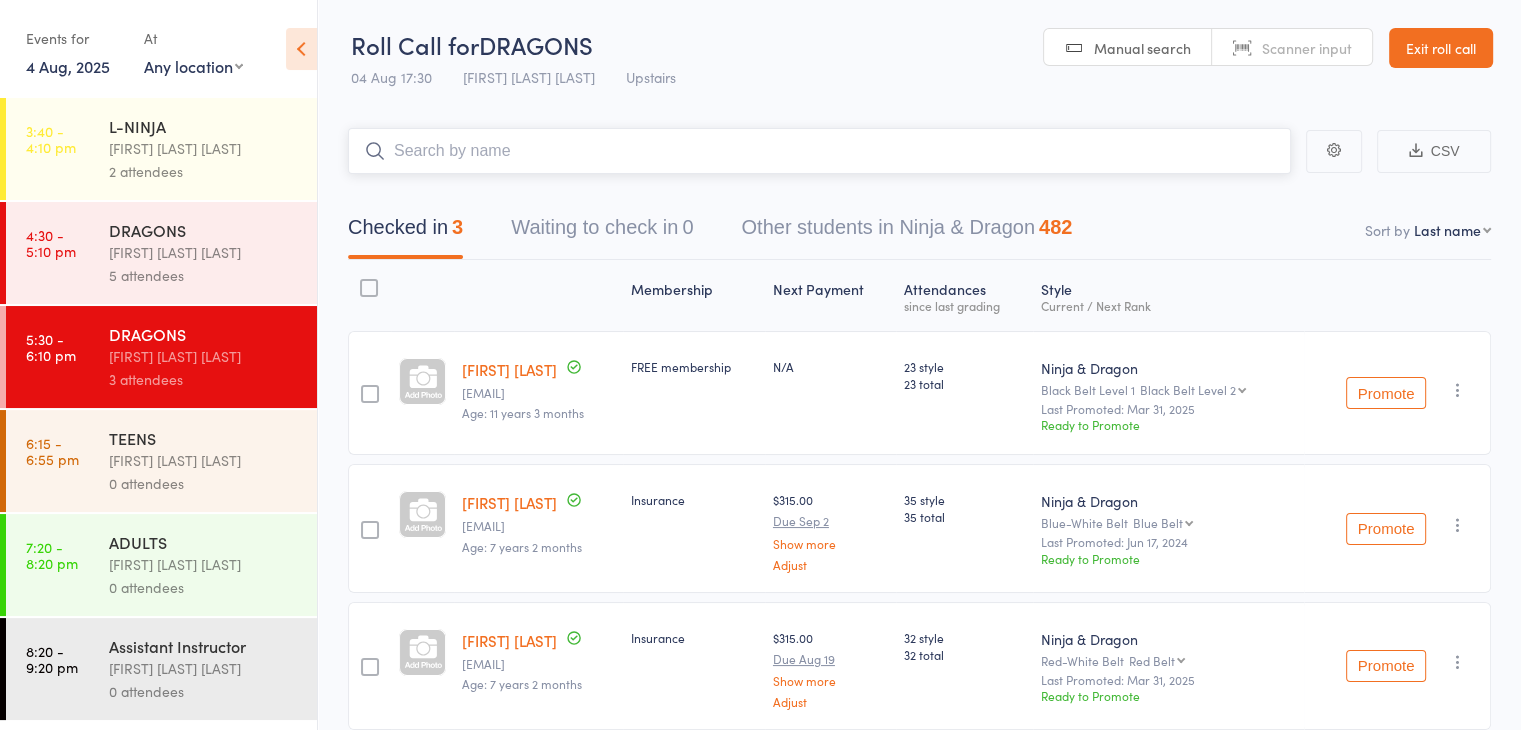 click at bounding box center [819, 151] 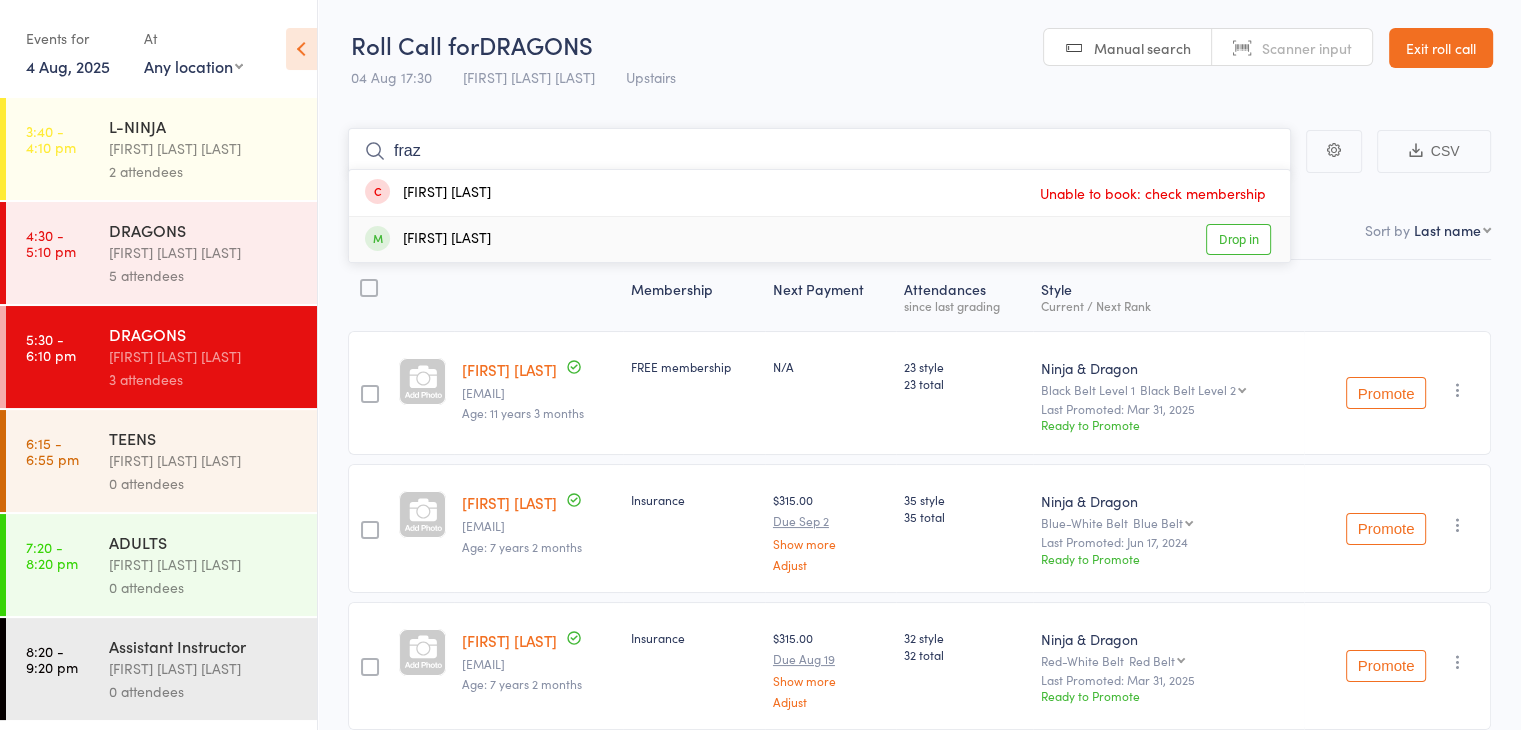 type on "fraz" 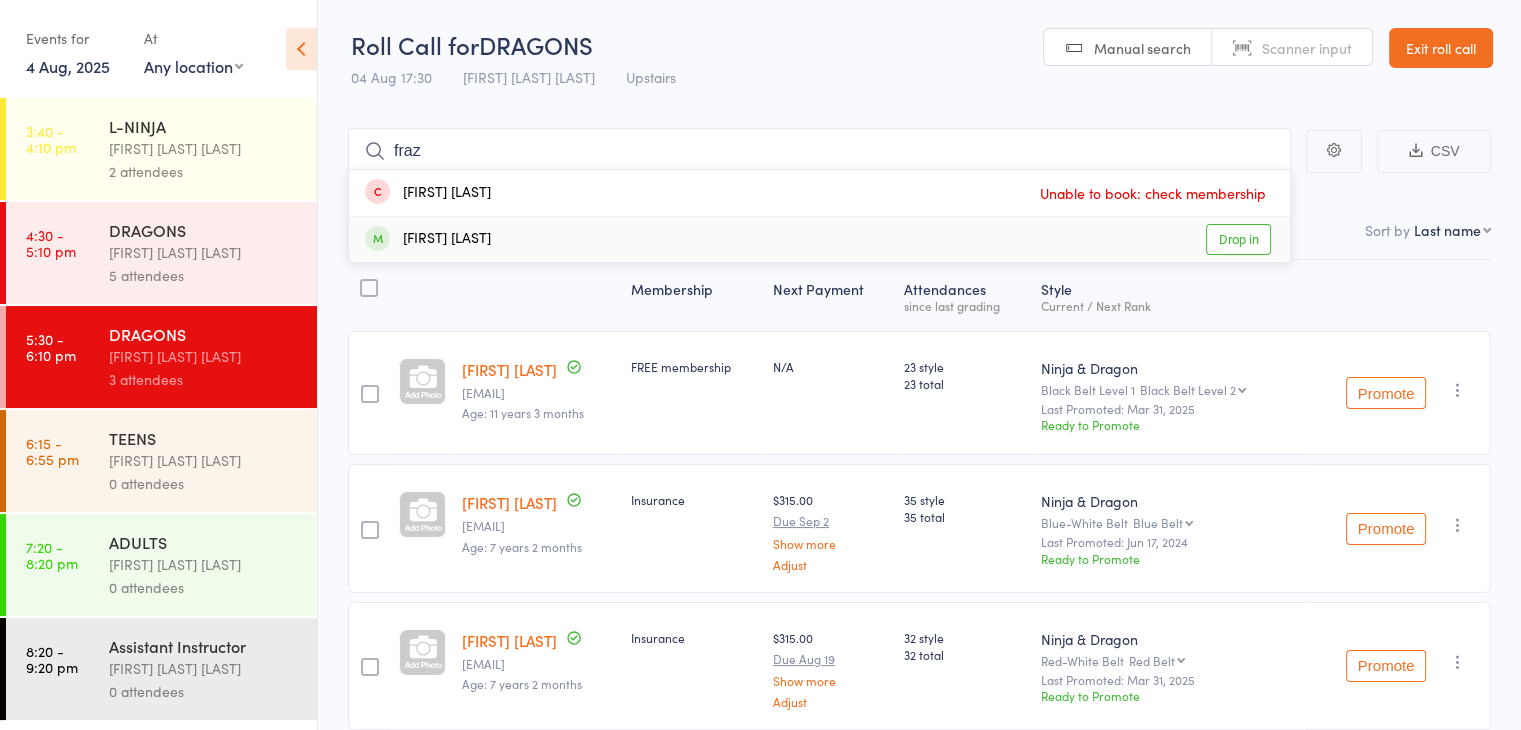 click on "Drop in" at bounding box center (1238, 239) 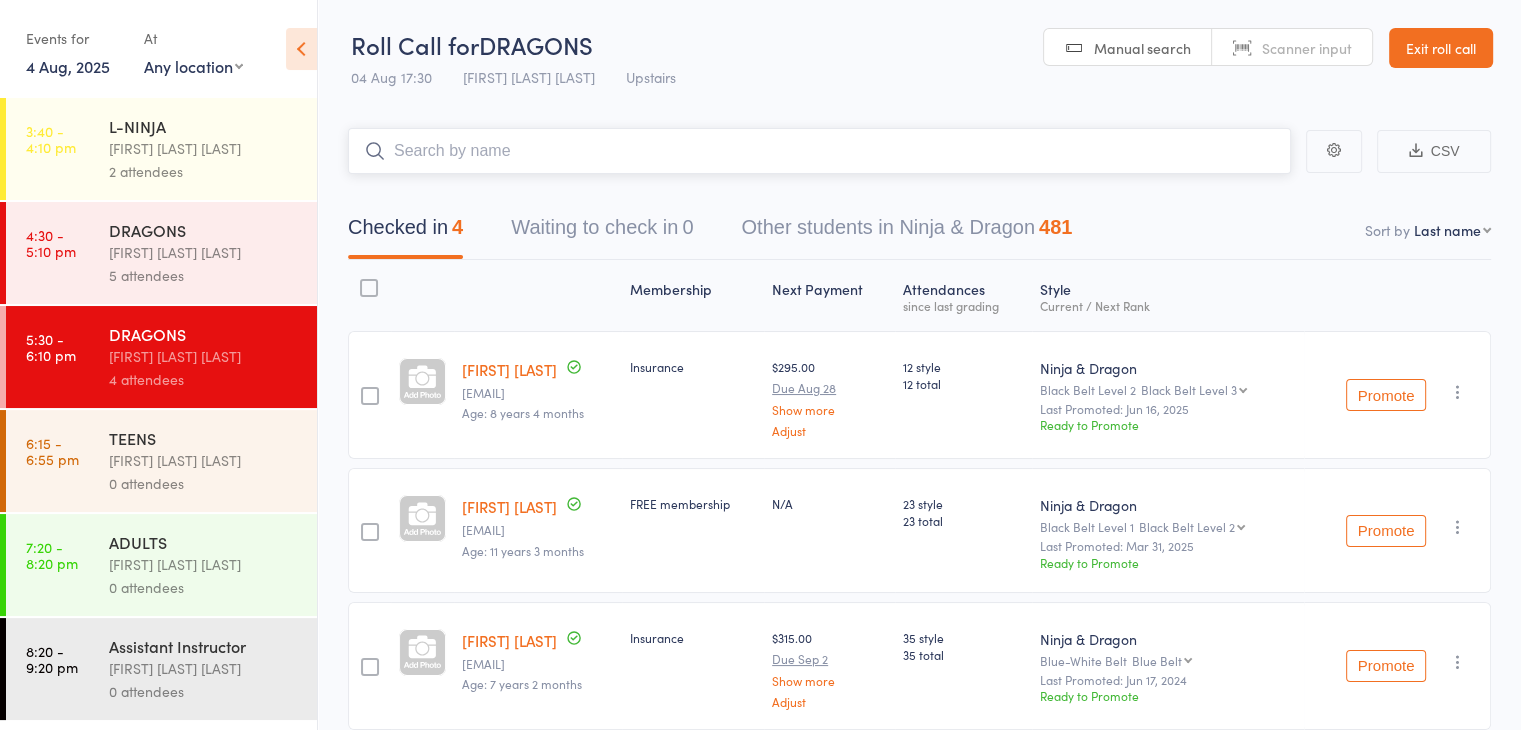 click at bounding box center [819, 151] 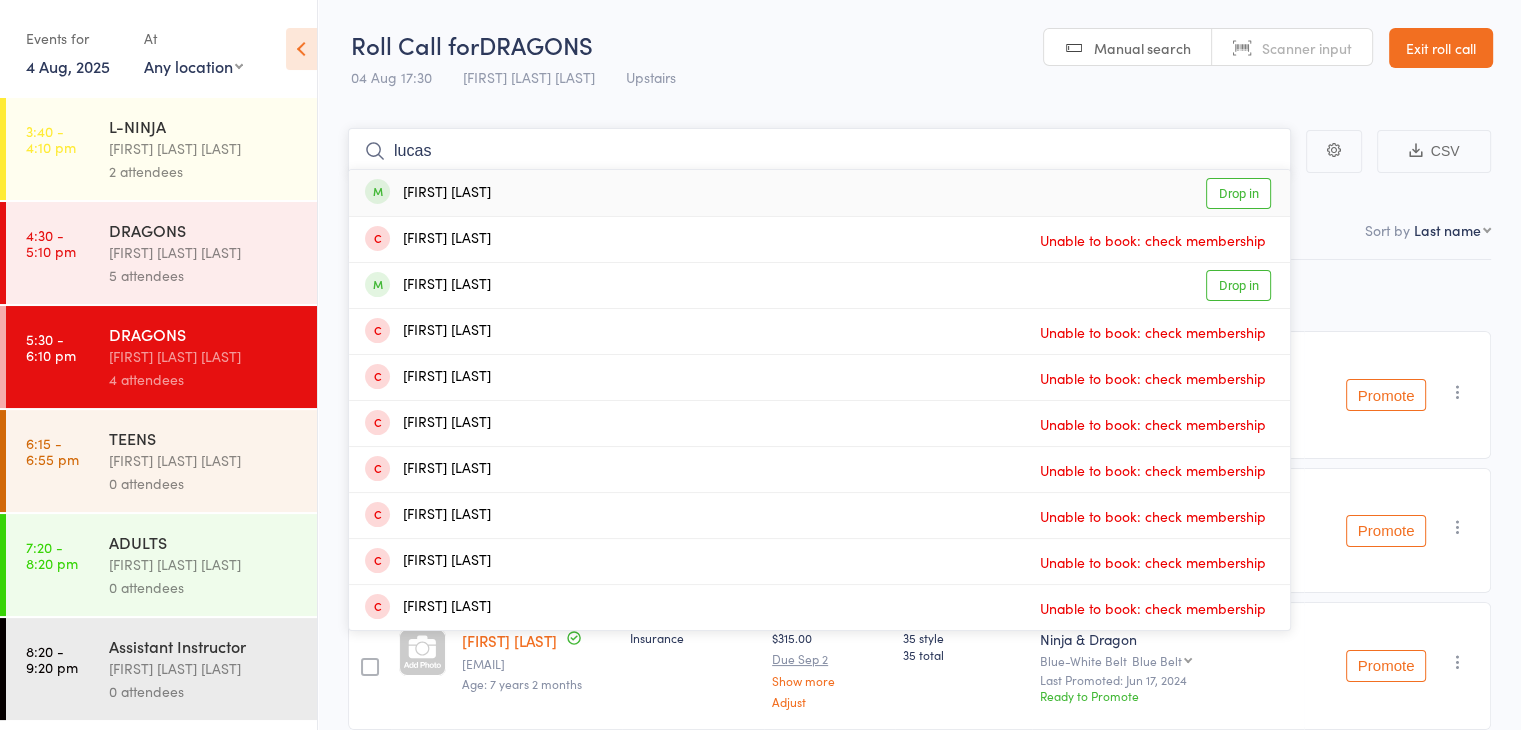 type on "lucas" 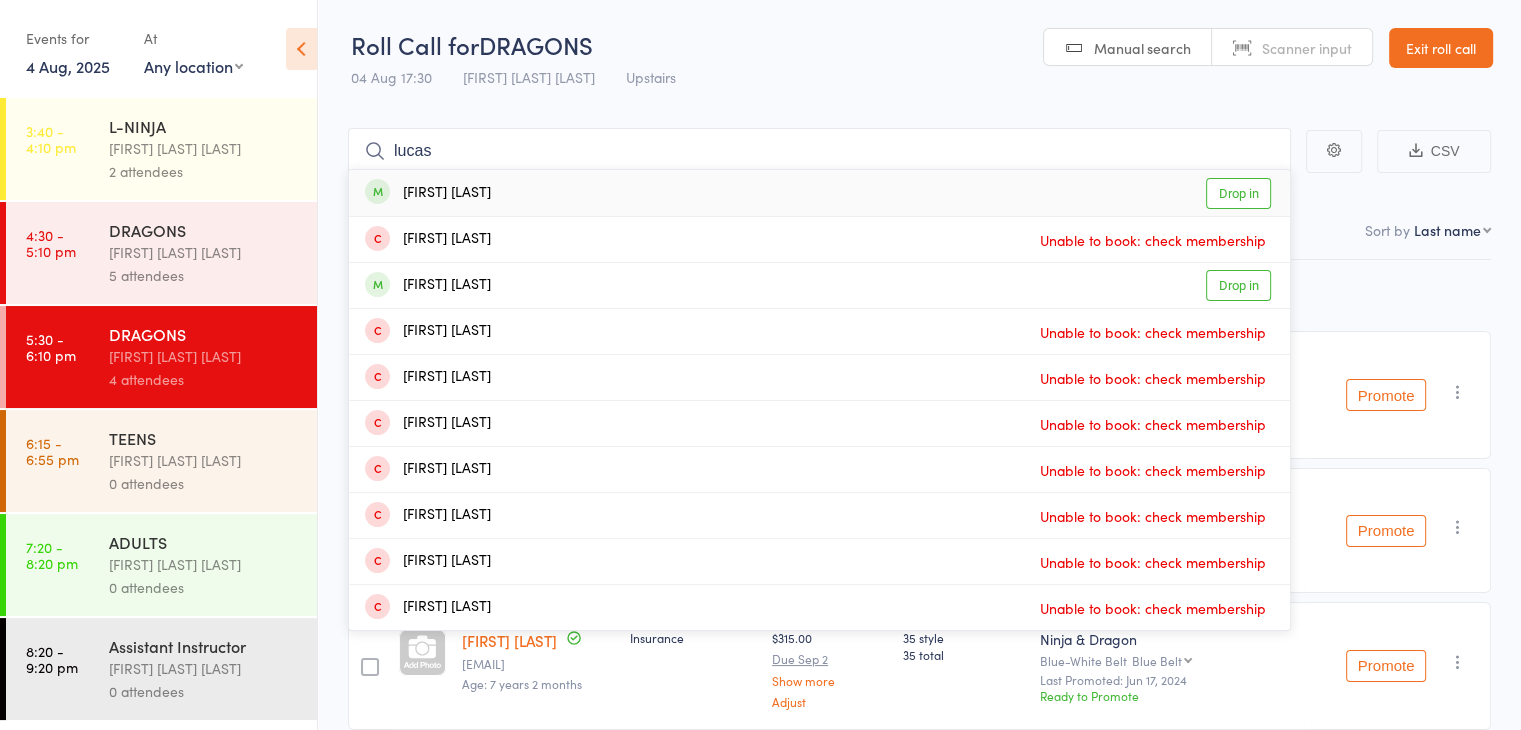 click on "Drop in" at bounding box center [1238, 193] 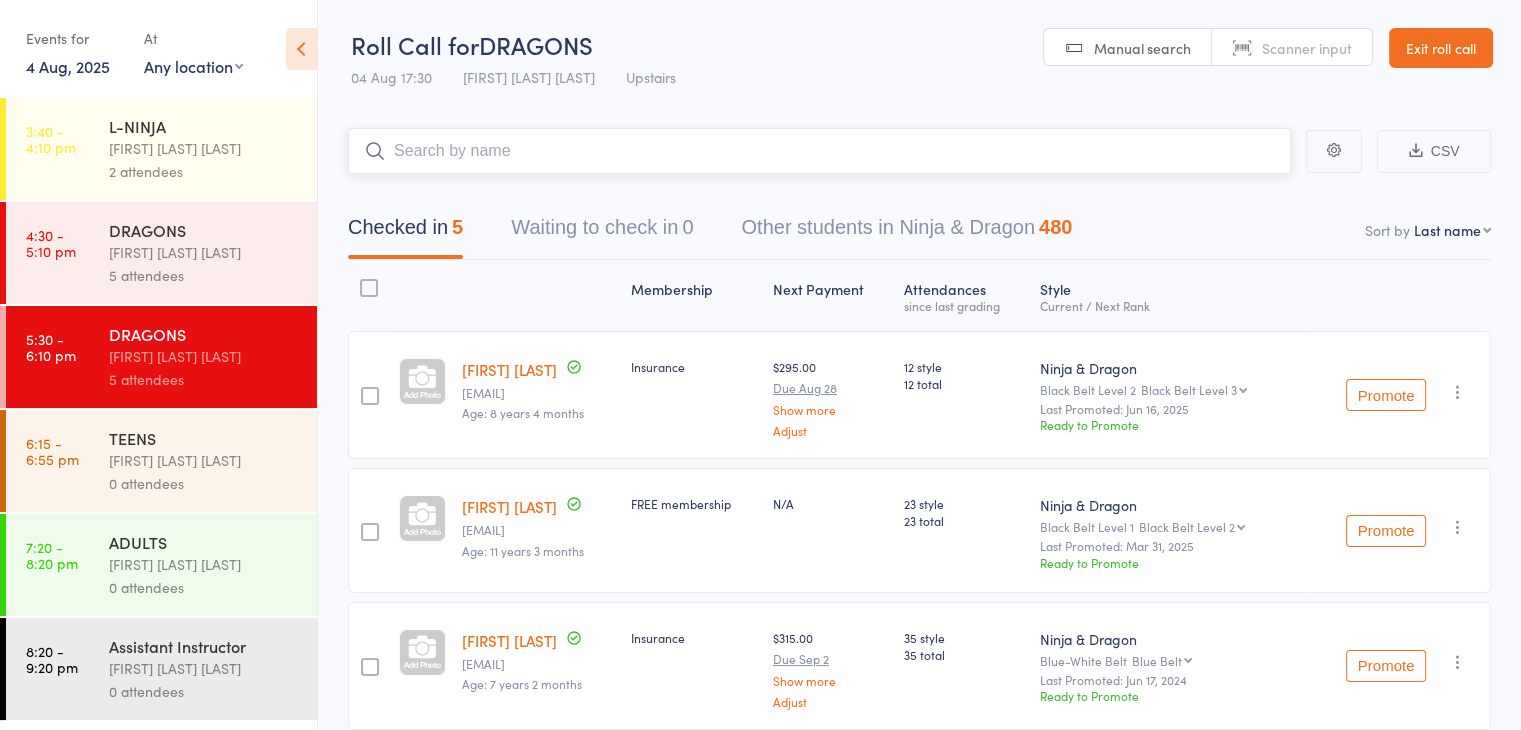 click at bounding box center [819, 151] 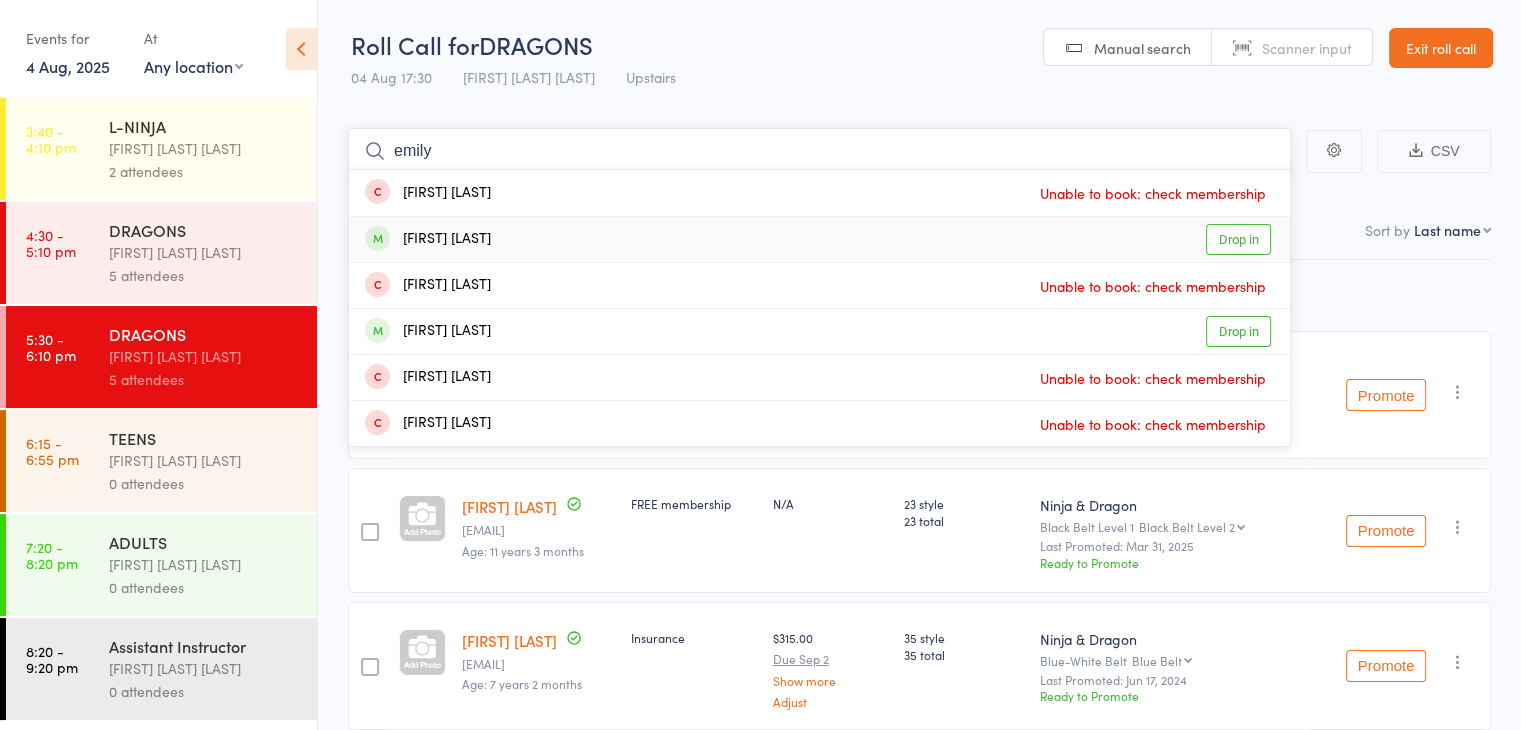 type on "emily" 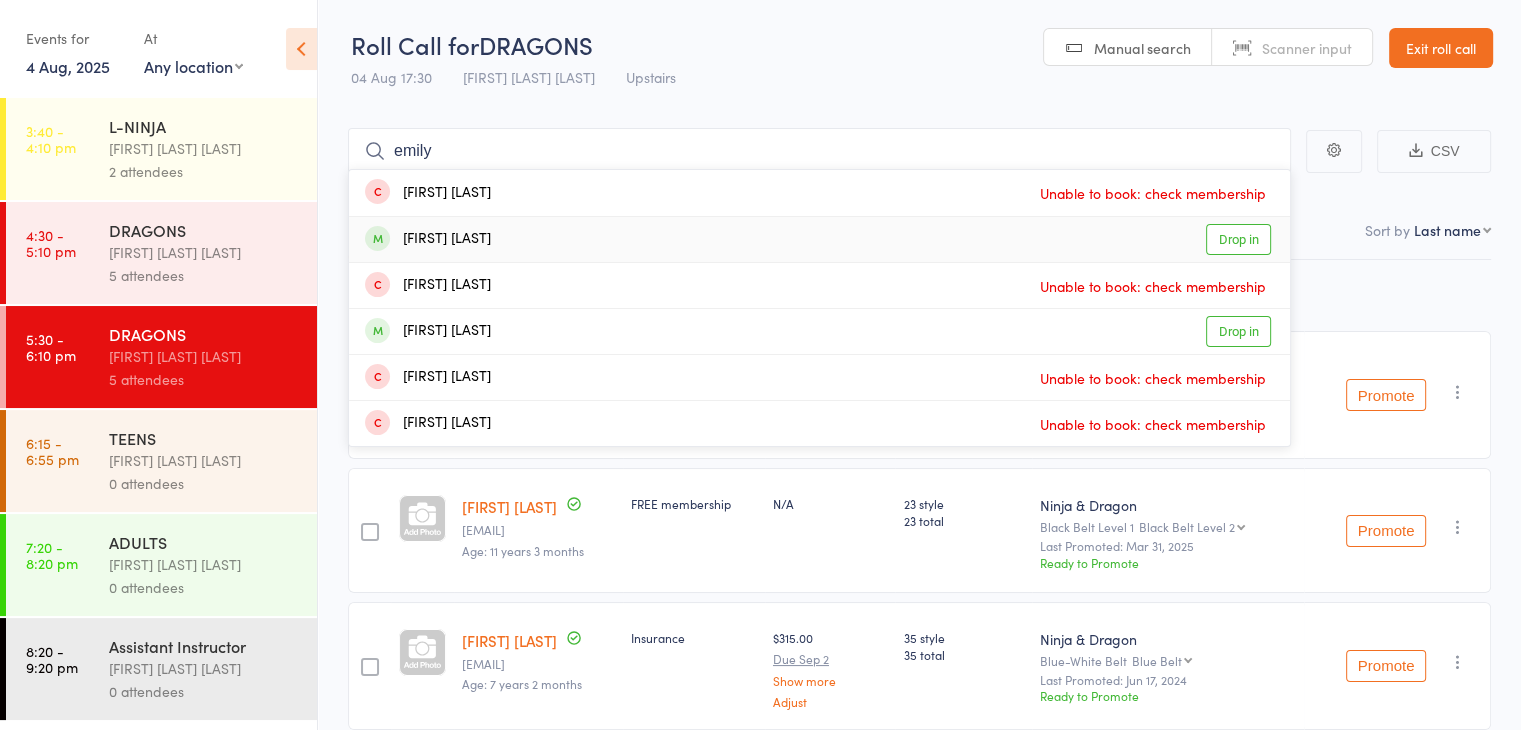 click on "Drop in" at bounding box center (1238, 239) 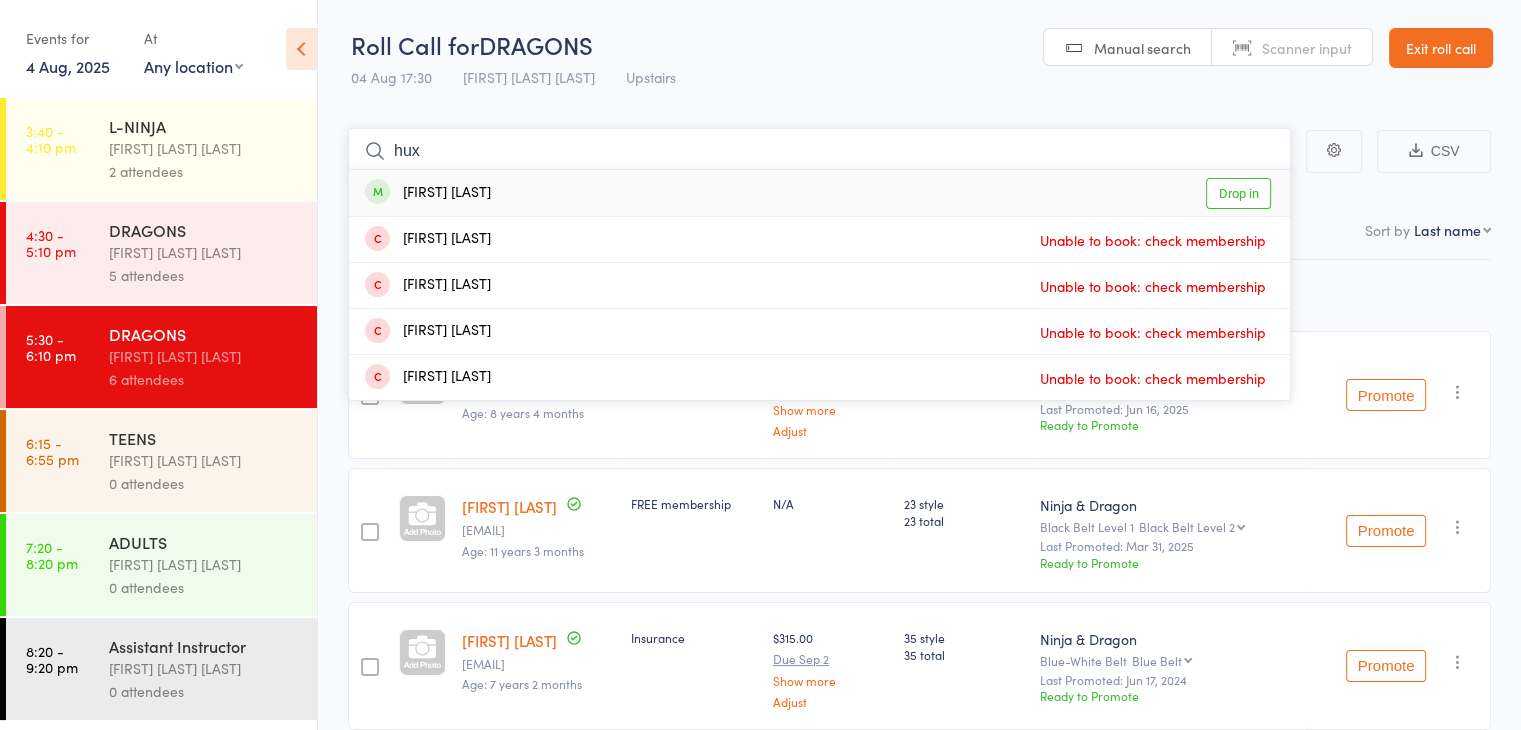 type on "hux" 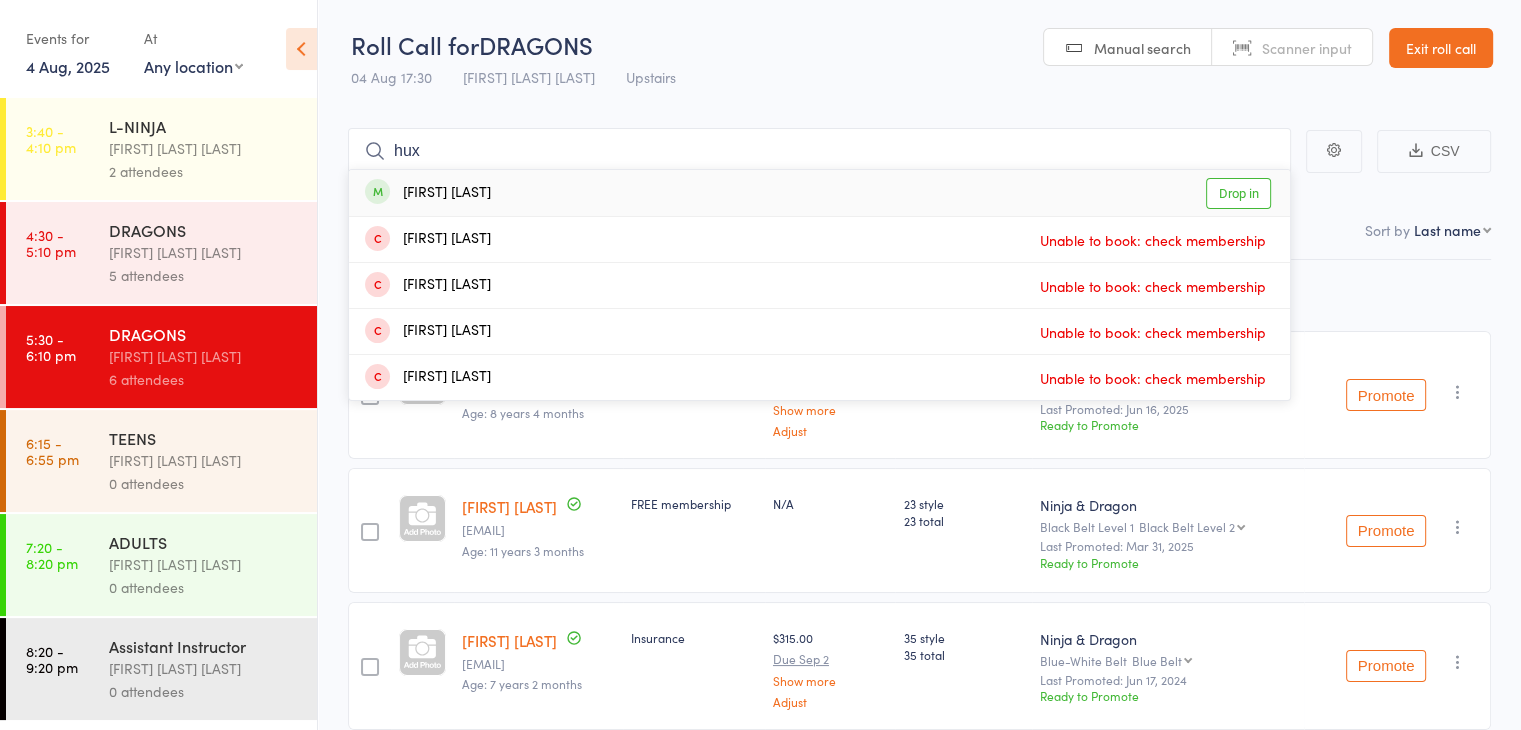 click on "Drop in" at bounding box center [1238, 193] 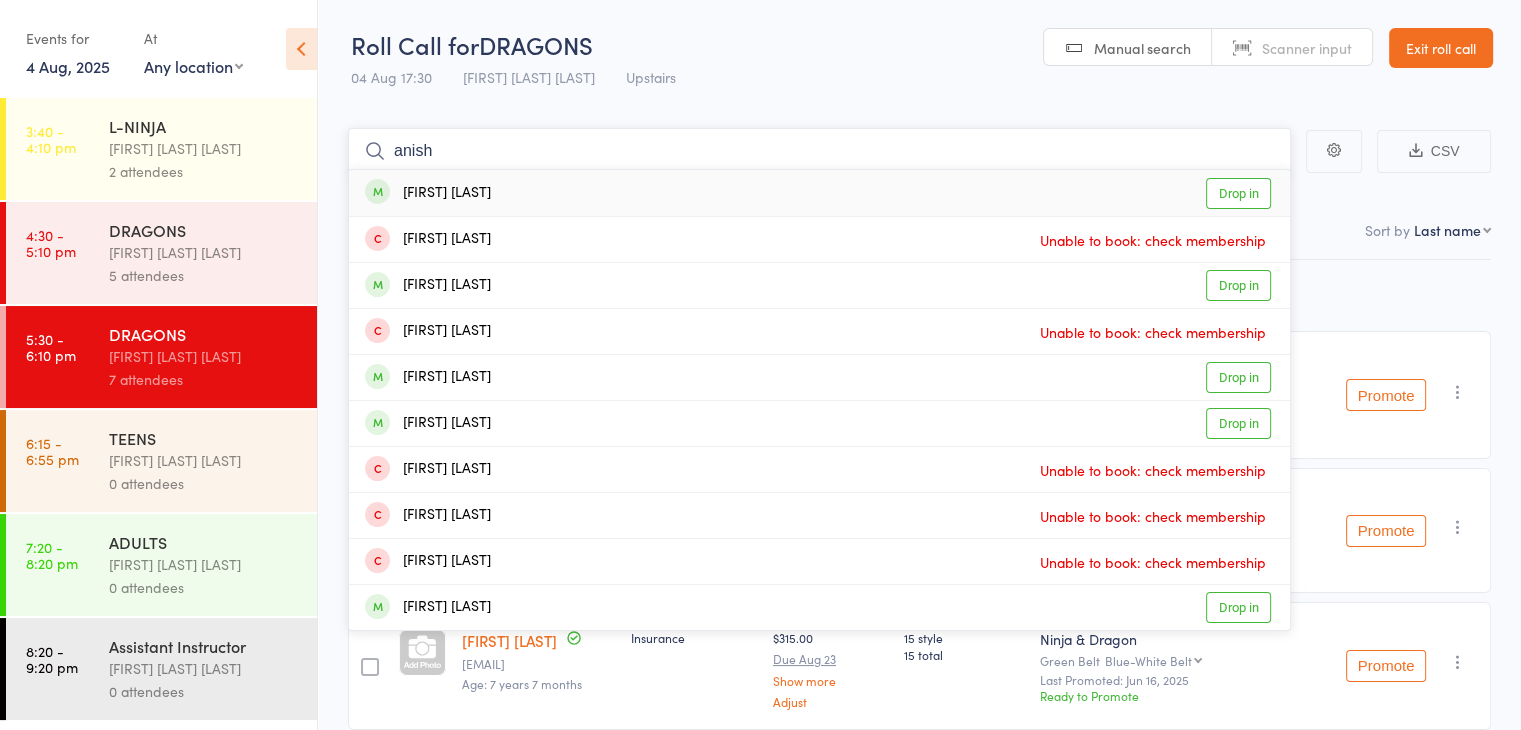 type on "anish" 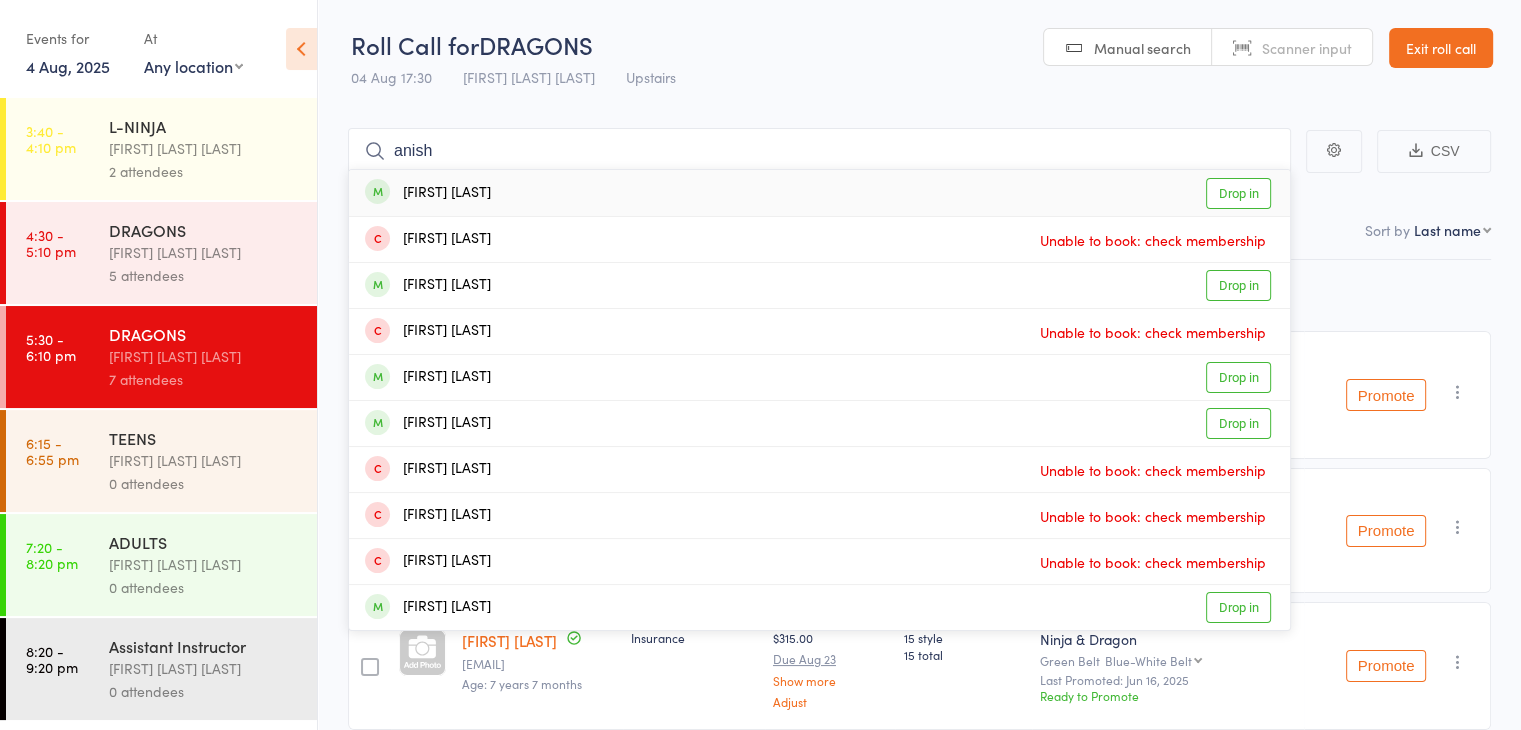click on "Drop in" at bounding box center (1238, 193) 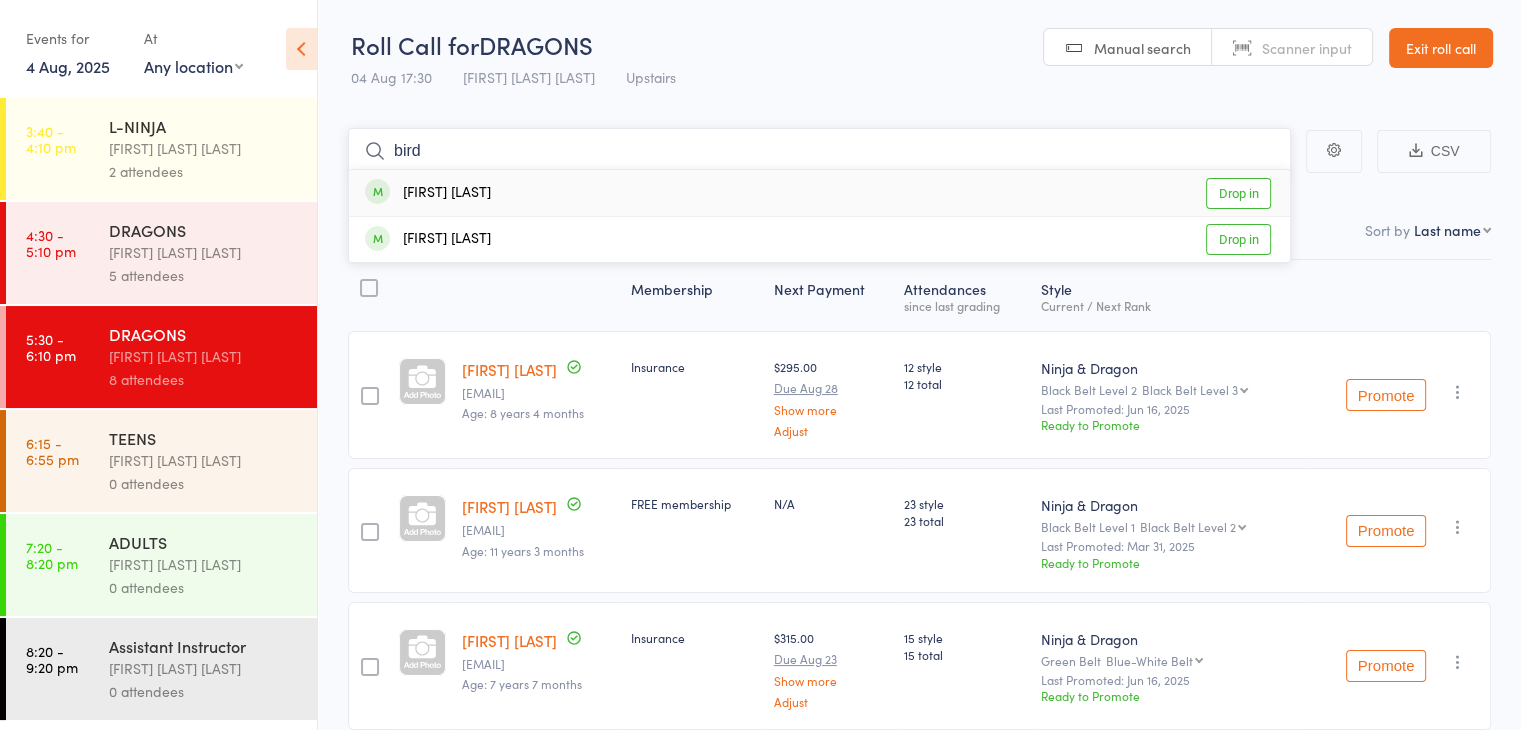 type on "bird" 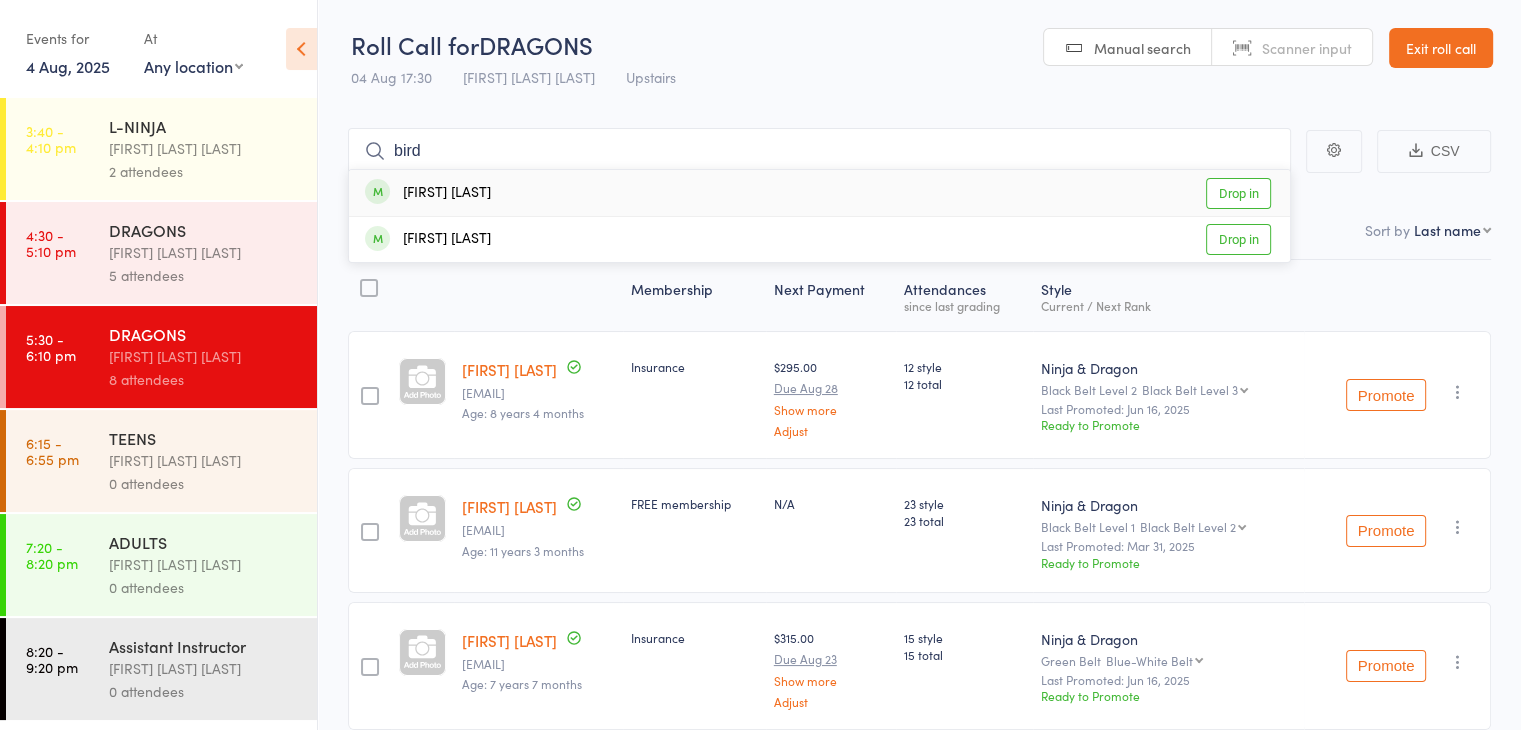 click on "Drop in" at bounding box center (1238, 193) 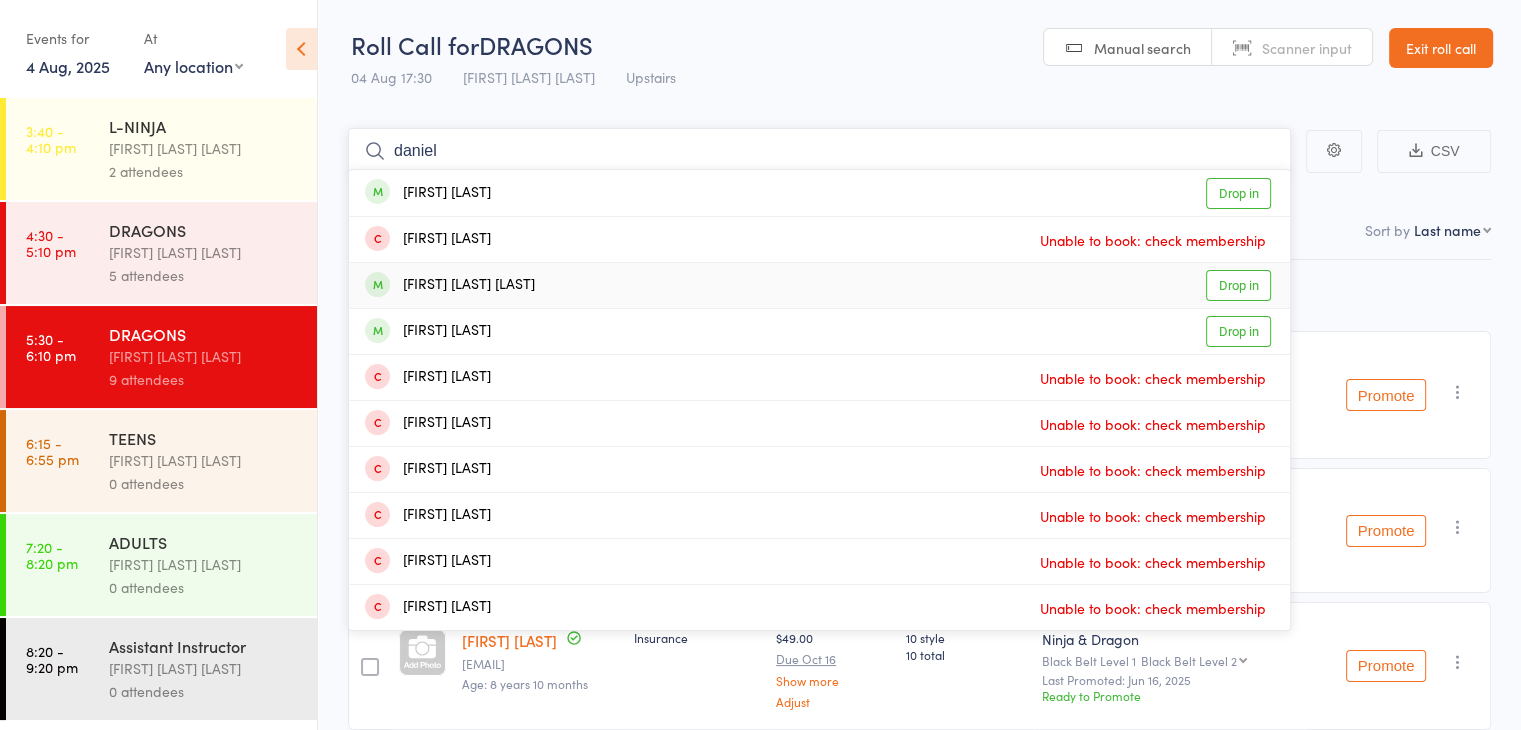 type on "daniel" 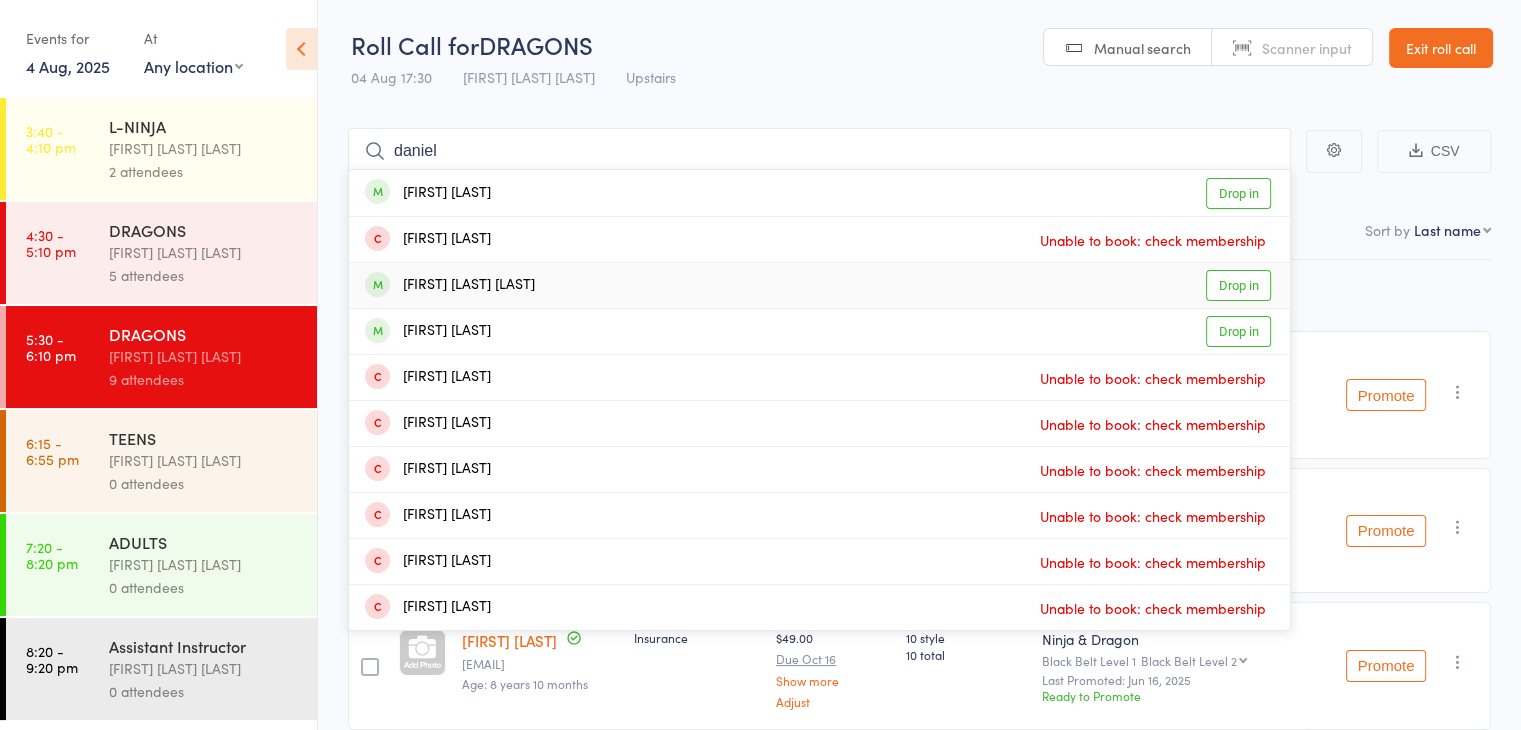 click on "Drop in" at bounding box center [1238, 285] 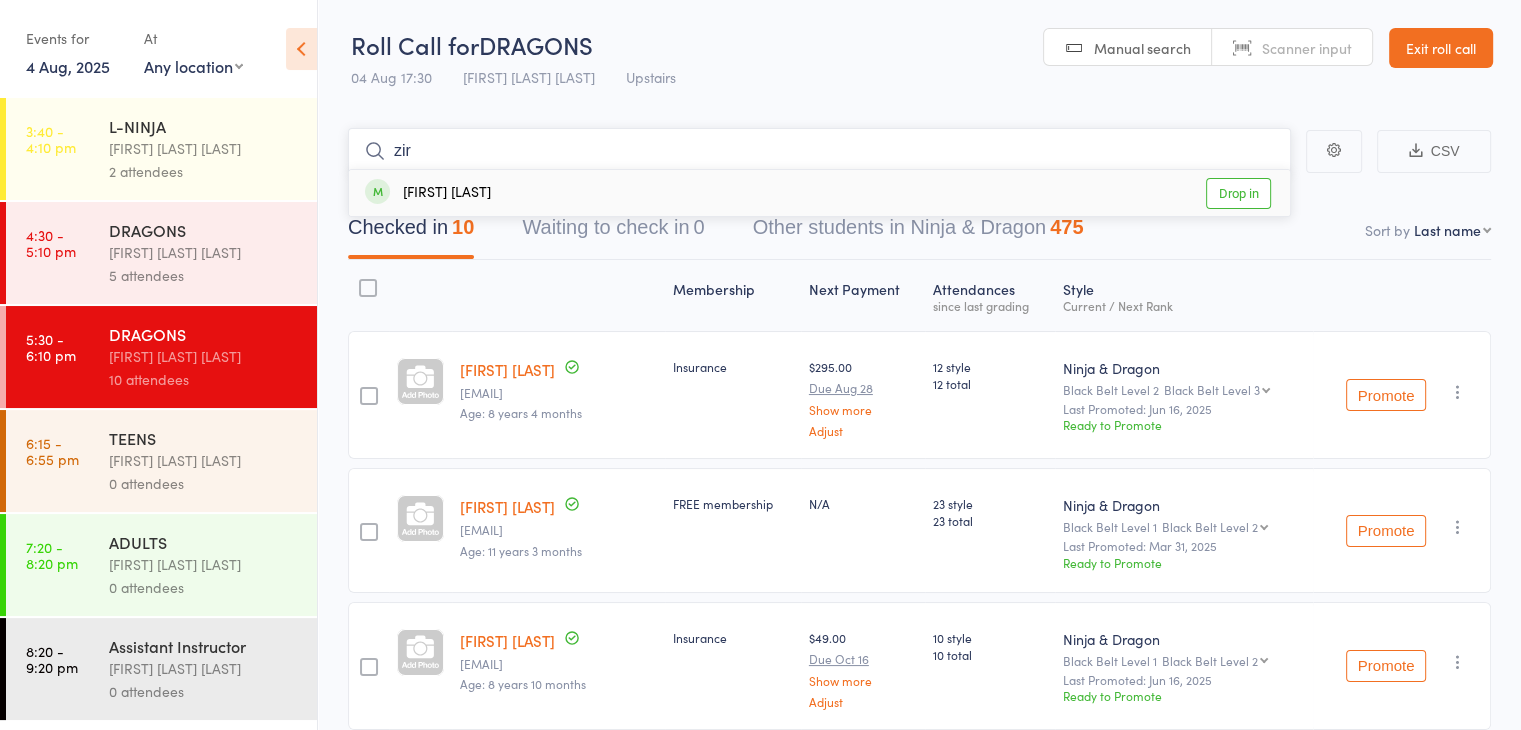 type on "zir" 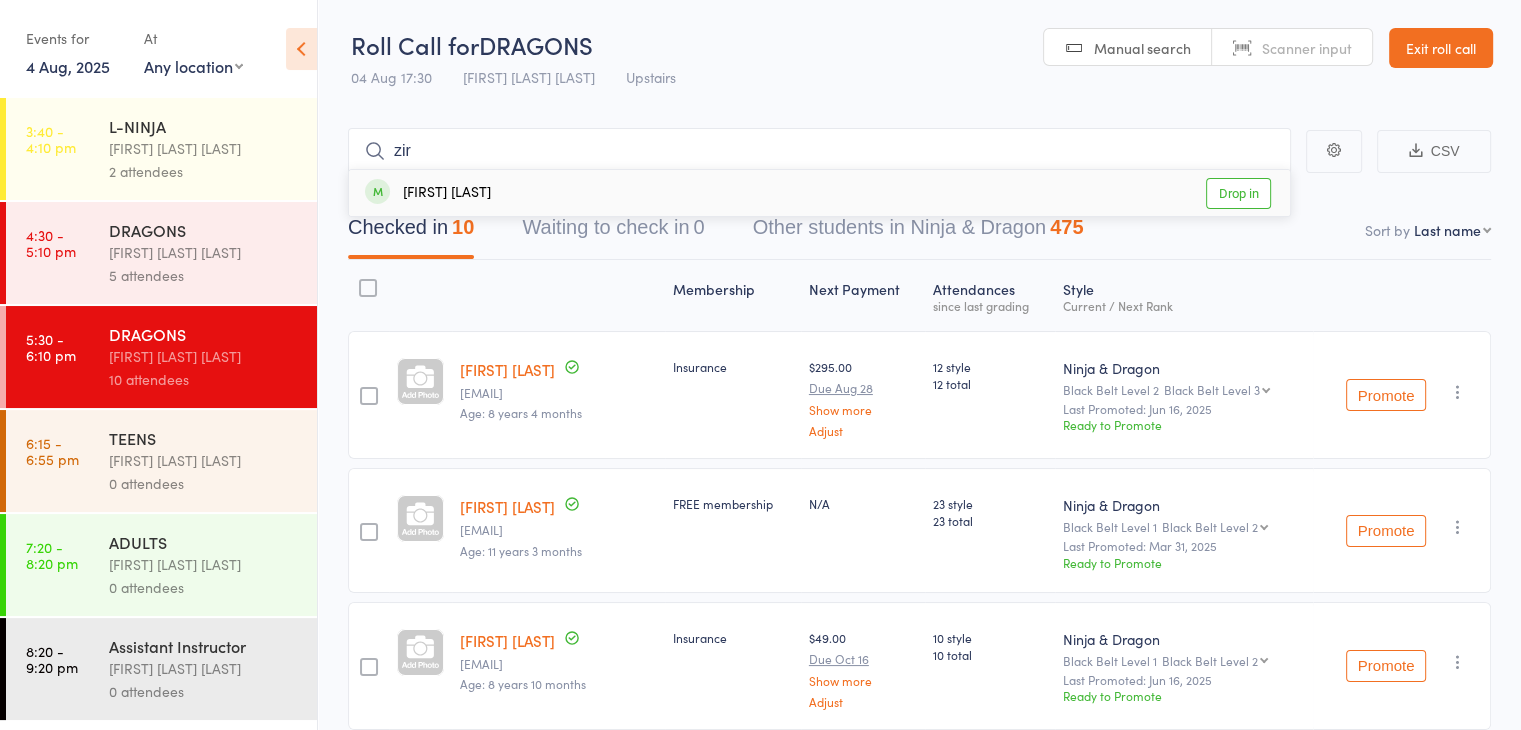 click on "Zirak Najmi Drop in" at bounding box center [819, 193] 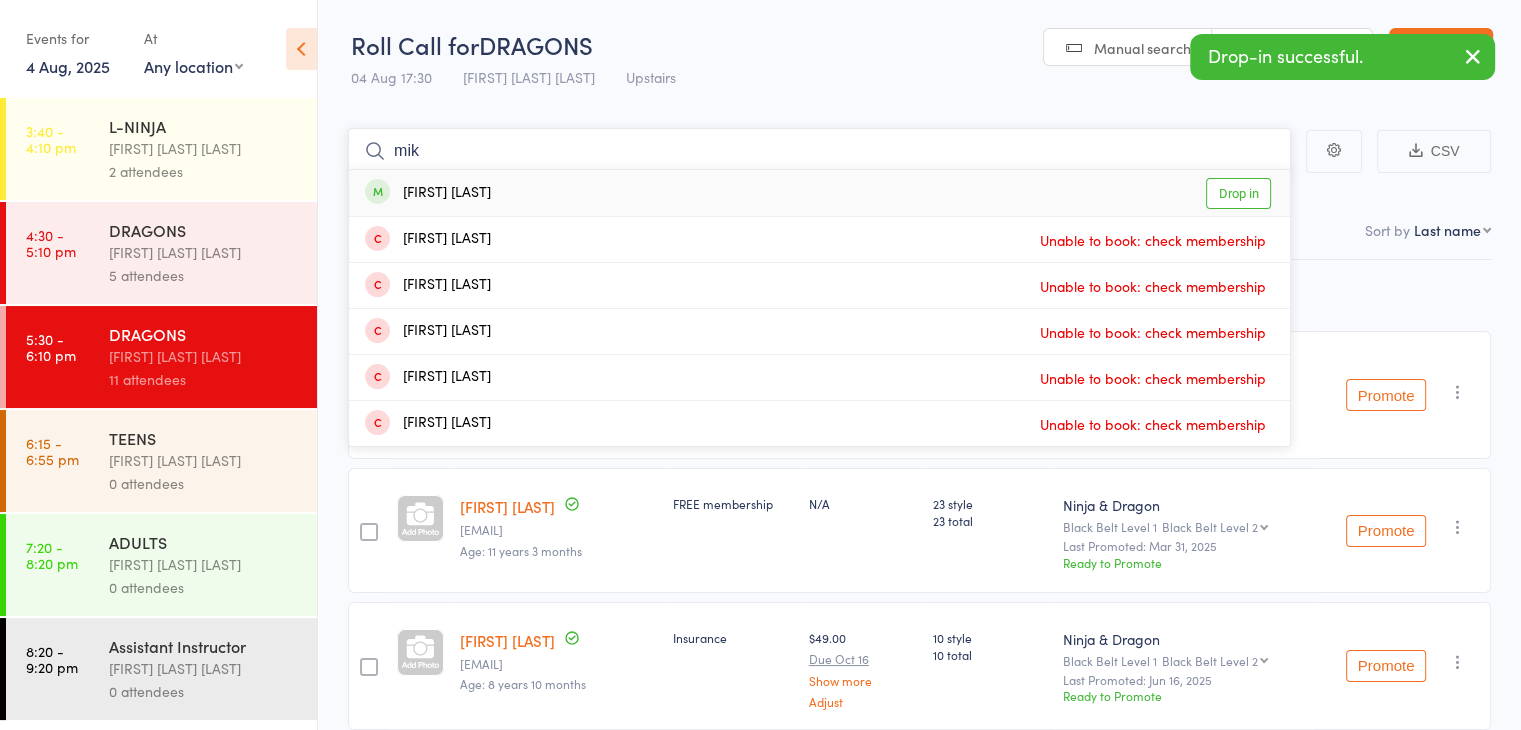 type on "mik" 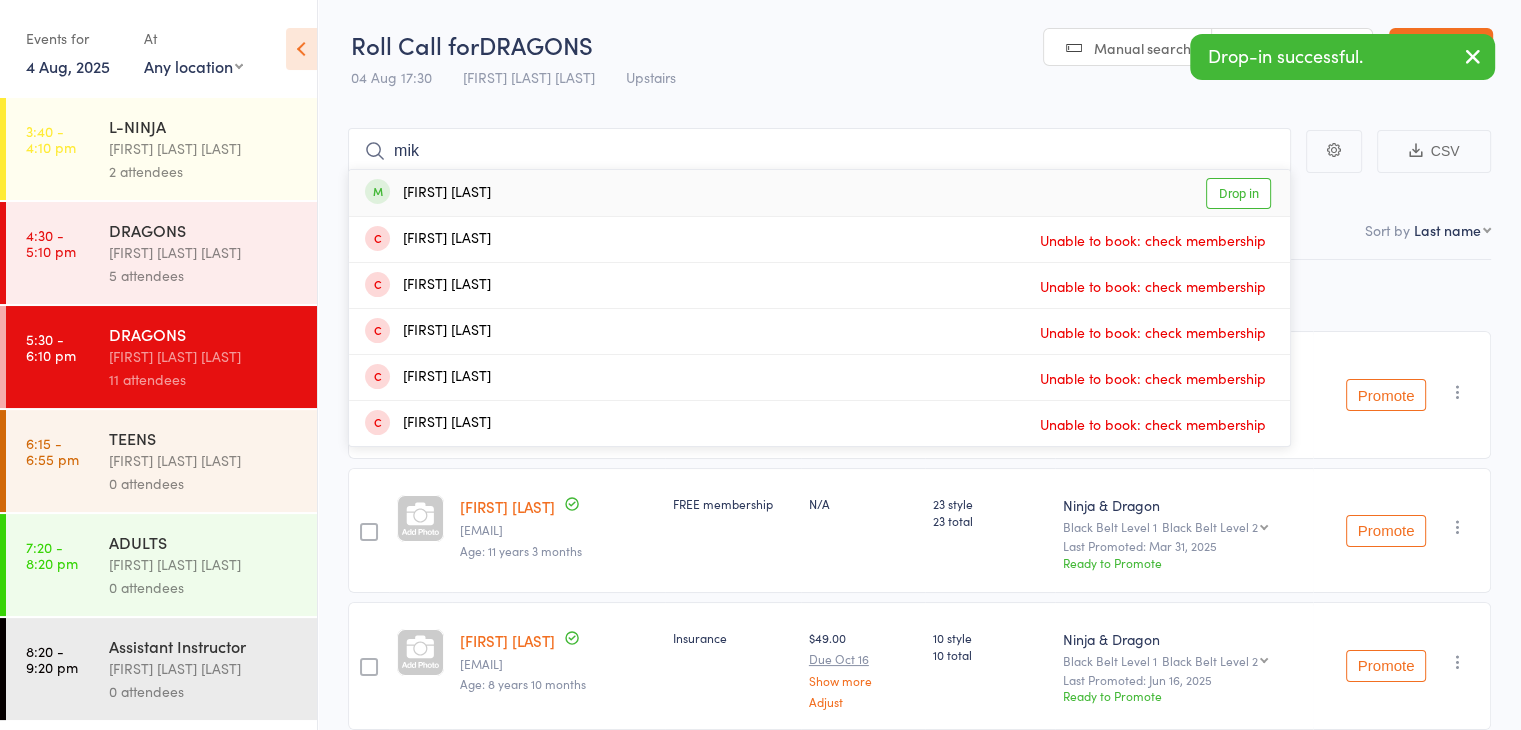 click on "Mikaal Asif Drop in" at bounding box center [819, 193] 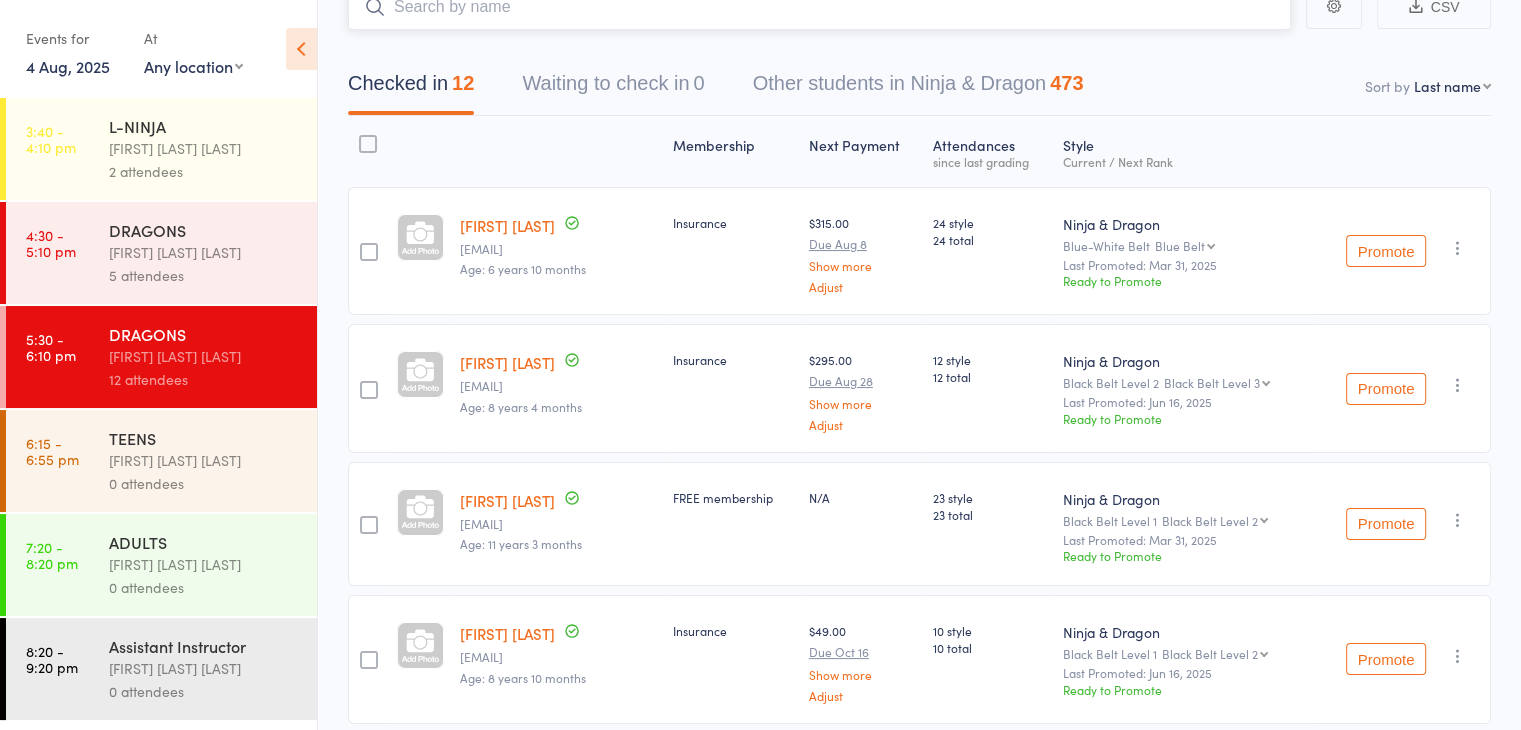 scroll, scrollTop: 0, scrollLeft: 0, axis: both 